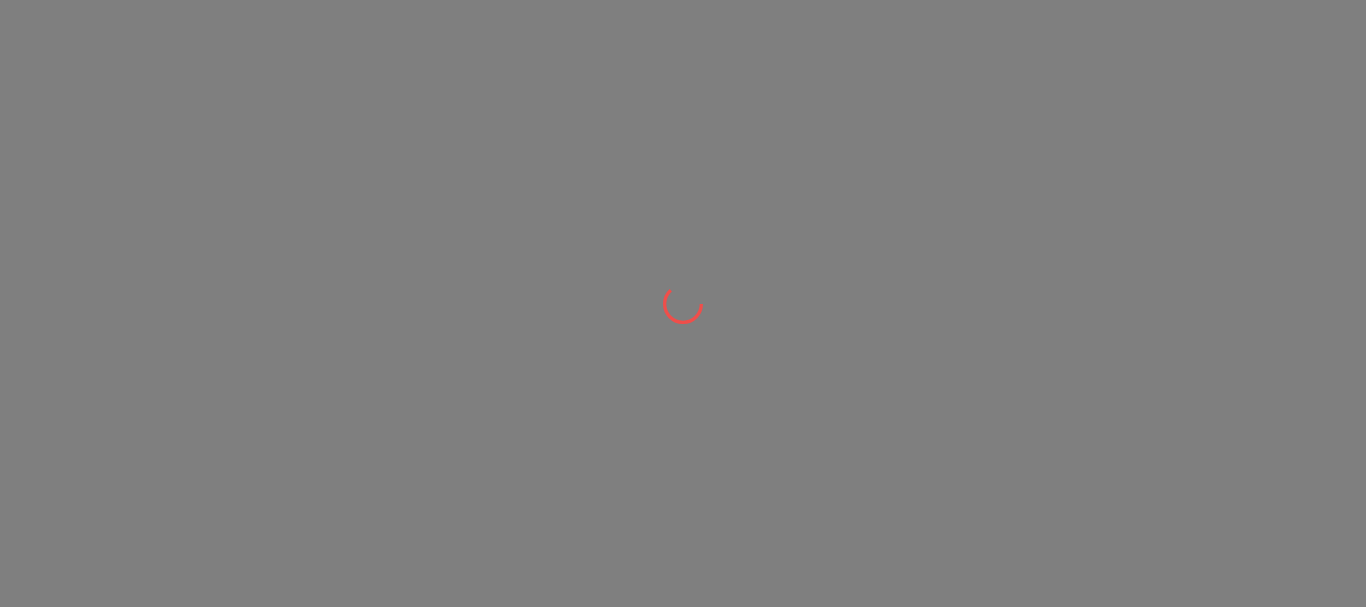 scroll, scrollTop: 0, scrollLeft: 0, axis: both 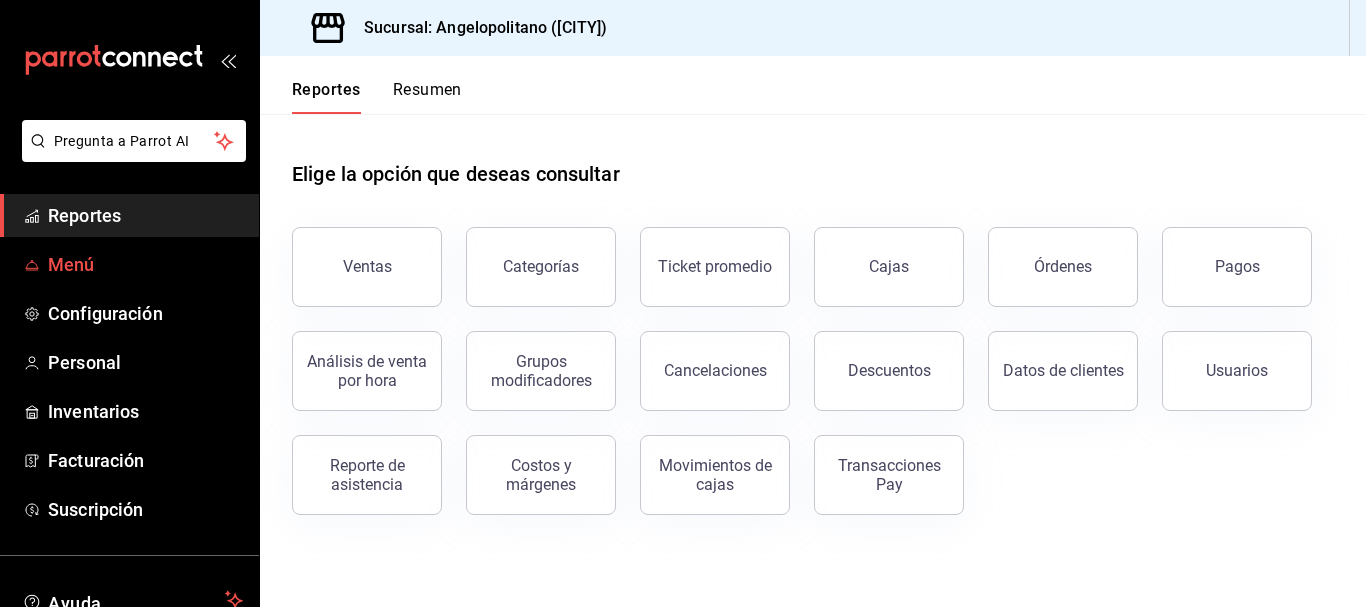 click on "Menú" at bounding box center (145, 264) 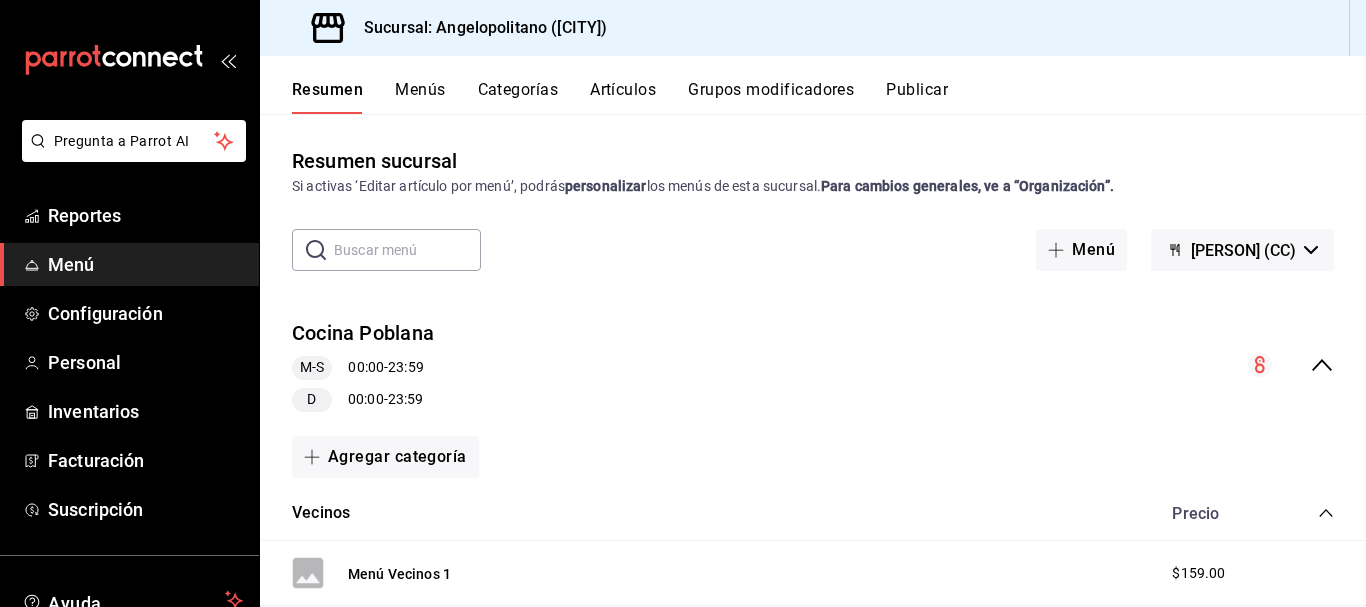 click on "Artículos" at bounding box center [623, 97] 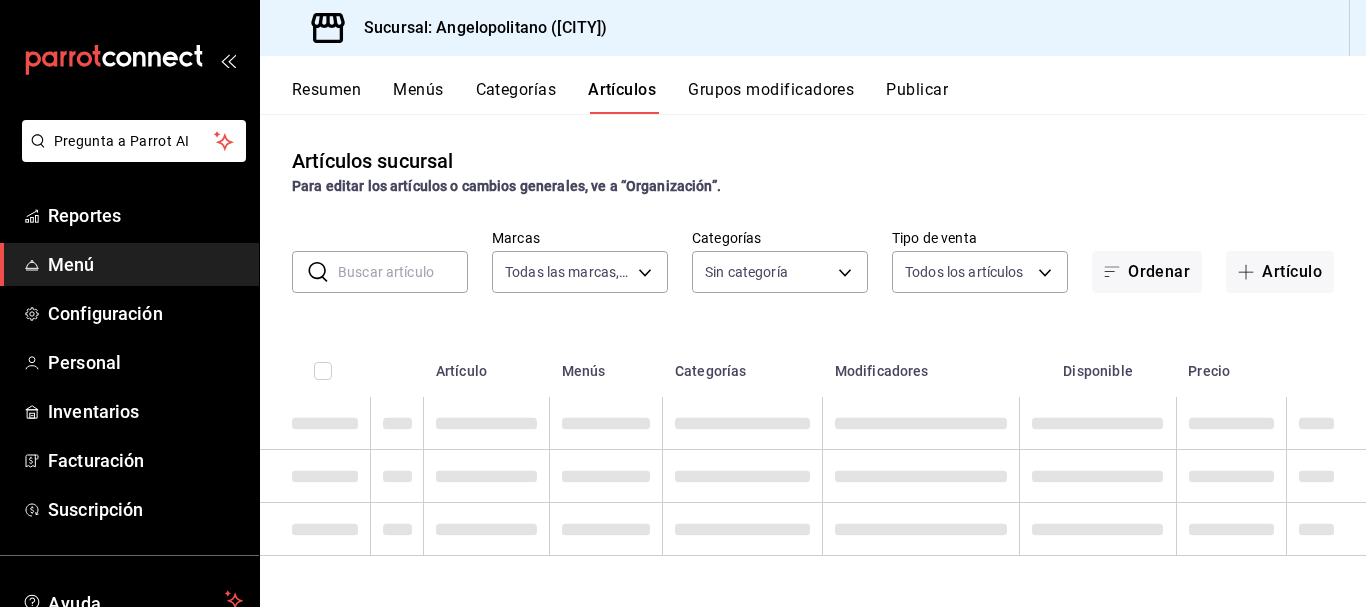type on "e7b7265c-889c-41a5-bb0c-0e62bdb51750" 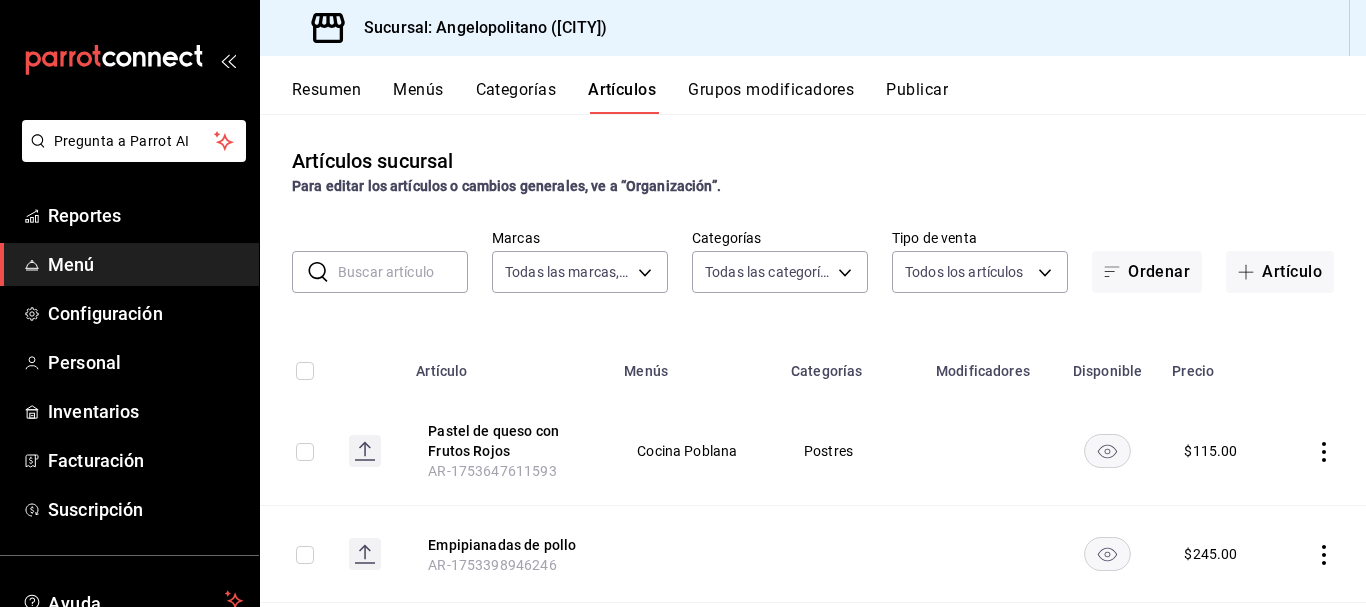 type on "9b3e670b-d35b-48cd-b152-01b4f6a647ae,c6b0c6e5-02ee-4925-a388-ae9d1ad7c6e4,170c0689-ab07-43ac-b447-84b91c29f5d0,db81b63c-26c8-414c-b3b5-a3209f6318e4,bafeea9d-4608-4d7f-bf0d-59544b3279ec,7c40186e-b696-4376-adc4-55df029a6d15,79cff205-7ed8-417a-af50-3d3cc67797da,11ce36d2-a3d7-4773-bb3b-7ba9a9f004bf,9ccb7a88-7cda-48e2-b8db-3ceb78dcff70,9faf47ac-b3a0-46ae-9248-9aaa399accec,b53ecb73-d176-47e1-ae44-fb6731d672dd,dc863b6a-48b8-4dd5-ac75-42e45d038df9,3d05ed5d-0eca-4e6f-a901-4e84d1118dcb,2e3acf80-fa12-428d-be4f-0a1379f6ad47,a33c1402-69b4-46e4-8889-6774a03a54e1,b69e76d6-8fdd-4e76-b02d-787f29d0e2e0,5d9c7dfc-24ba-4968-95d8-70d387d993fa,65280425-eb56-4cc5-b62a-0baf941d79e8,20ae83f9-b9d9-4413-a109-d8ef97ecd89c,c1748d21-3478-4bcf-9886-b8ff9990e376,a52b90e9-b6dd-46e7-8017-951638b7b3ef,aa31c4b2-9925-4614-b466-953a4ec34413,fdb683af-2958-4127-88ca-f1c38902bc37,ccd54c68-b372-47c9-960c-f092c51b1774,0d94bce0-8f9b-40ec-863b-e93a605a775b,09ced96e-6eb6-4124-a82c-0b20ae443869,2ef038d4-8868-4a19-bf97-bed22dd3f858,0e4be613-5fbc-4439-a3a..." 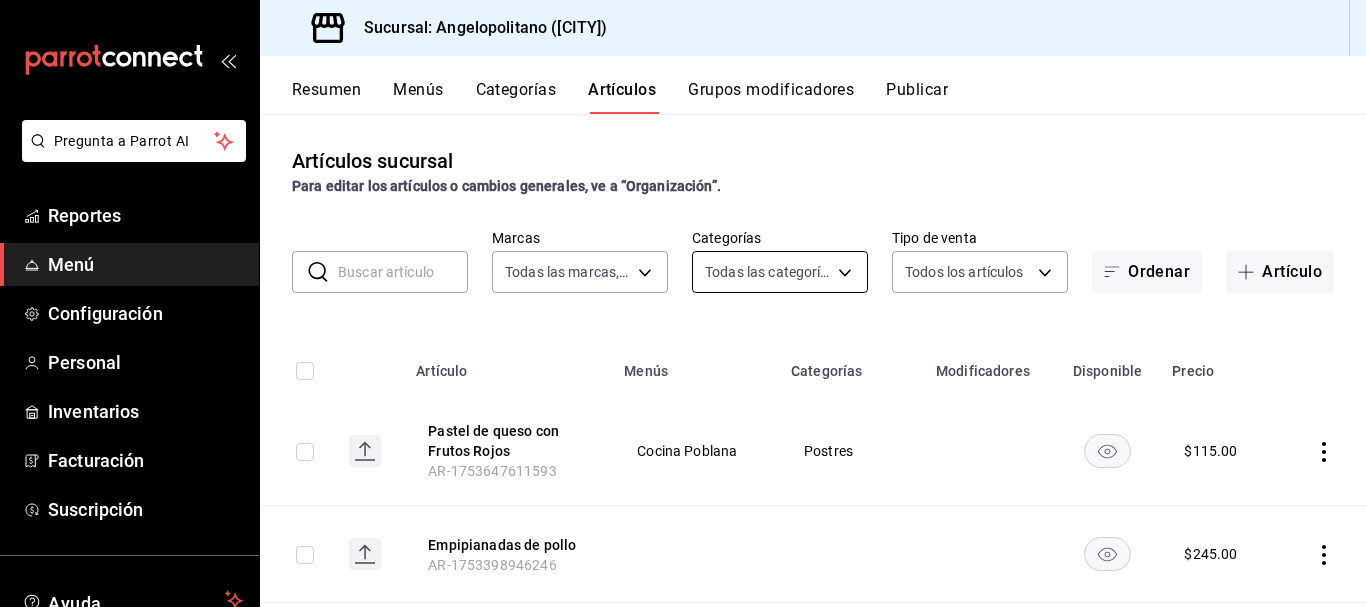 click on "Pregunta a Parrot AI Reportes   Menú   Configuración   Personal   Inventarios   Facturación   Suscripción   Ayuda Recomienda Parrot   [PERSON]   Sugerir nueva función   Sucursal: Angelopolitano ([CITY]) Resumen Menús Categorías Artículos Grupos modificadores Publicar Artículos sucursal Para editar los artículos o cambios generales, ve a “Organización”. ​ ​ Marcas Todas las marcas, Sin marca [UUID] Categorías Todas las categorías, Sin categoría Tipo de venta Todos los artículos ALL Ordenar Artículo Artículo Menús Categorías Modificadores Disponible Precio Pastel de queso con Frutos Rojos [ID] Cocina Poblana Postres $ 115.00 Empipianadas de pollo [ID] $ 245.00 Heineken 0.0 [ID] Cocina Poblana Cerveza $ 75.00 Copa St Tomas Sauvignon [ID] Cocina Poblana Vino Blanco $ 240.00 Botella Sto Tomas Sauvignon [ID] Cocina Poblana Vino Blanco $ 1199.00 Copa Xanic Rose [ID] Cocina Poblana $ $ $" at bounding box center [683, 303] 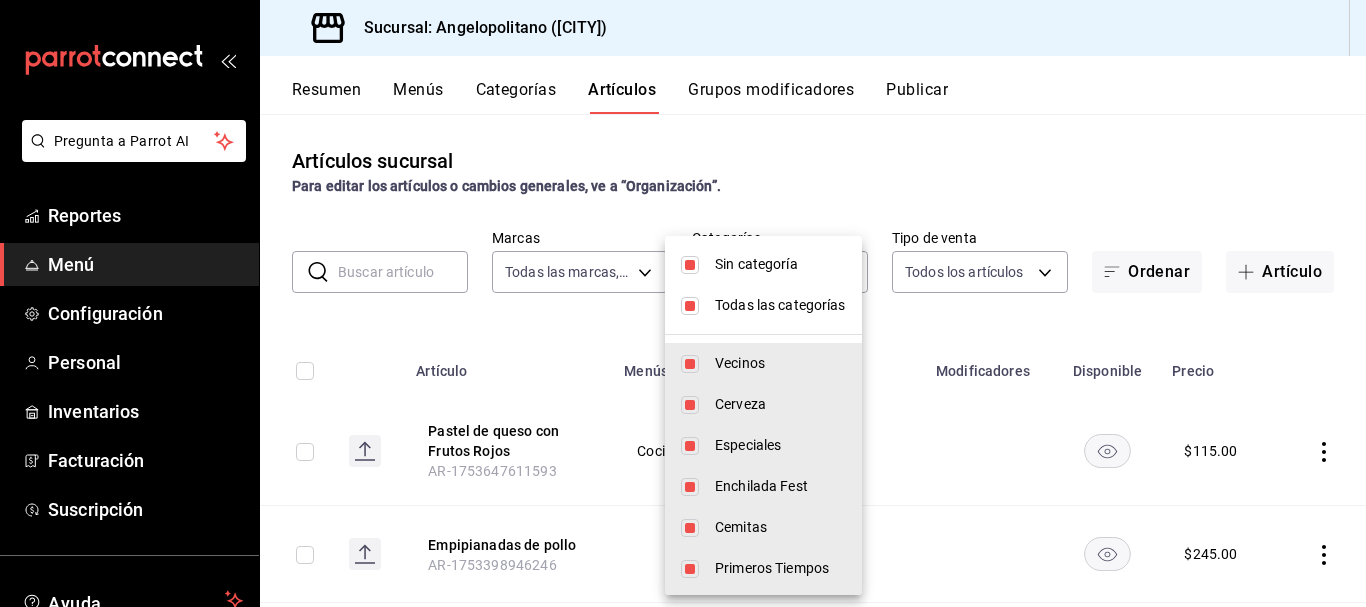 click at bounding box center (690, 265) 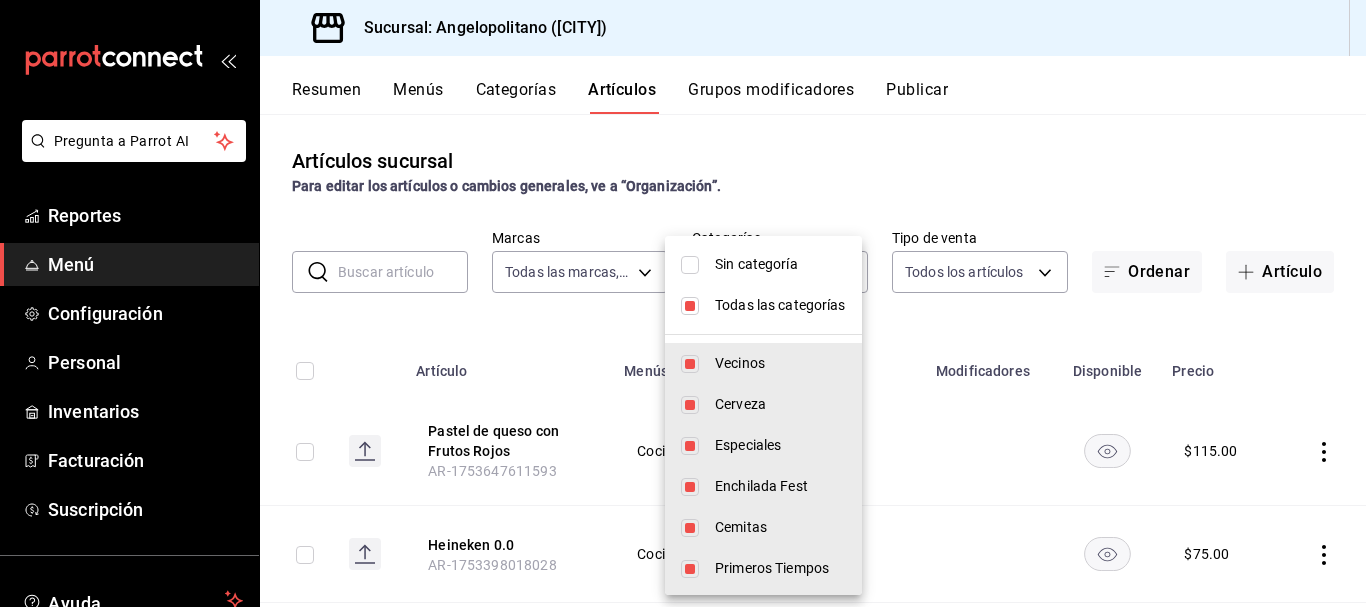 click at bounding box center [690, 306] 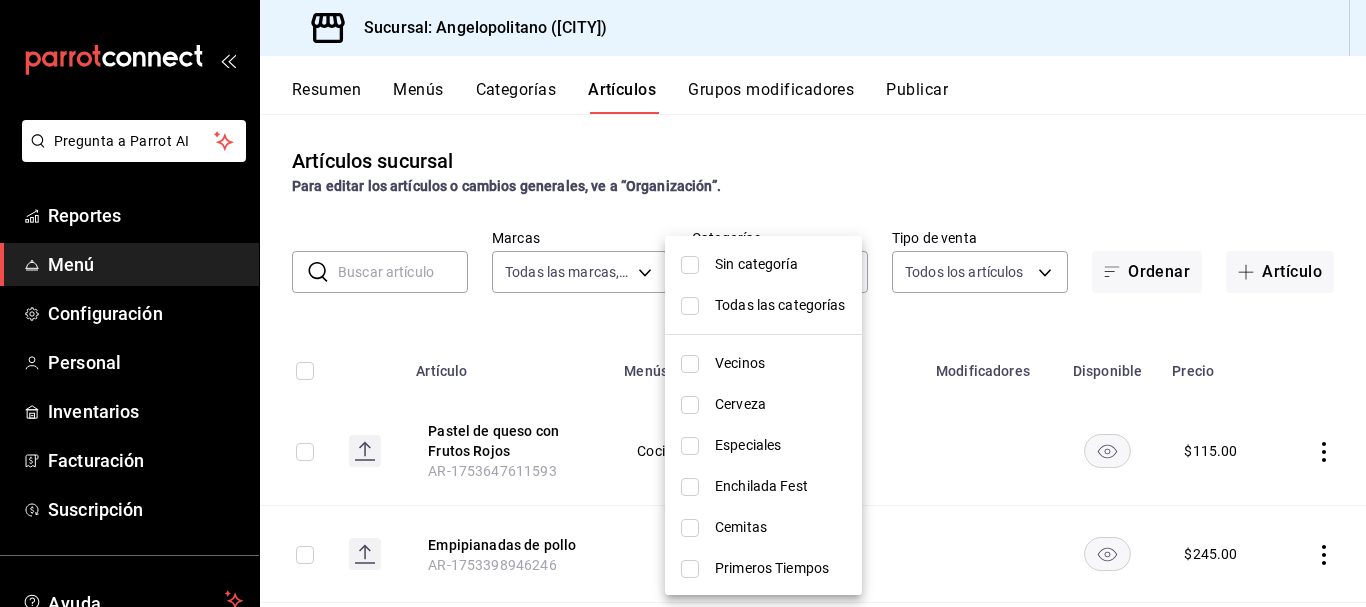 click at bounding box center [690, 405] 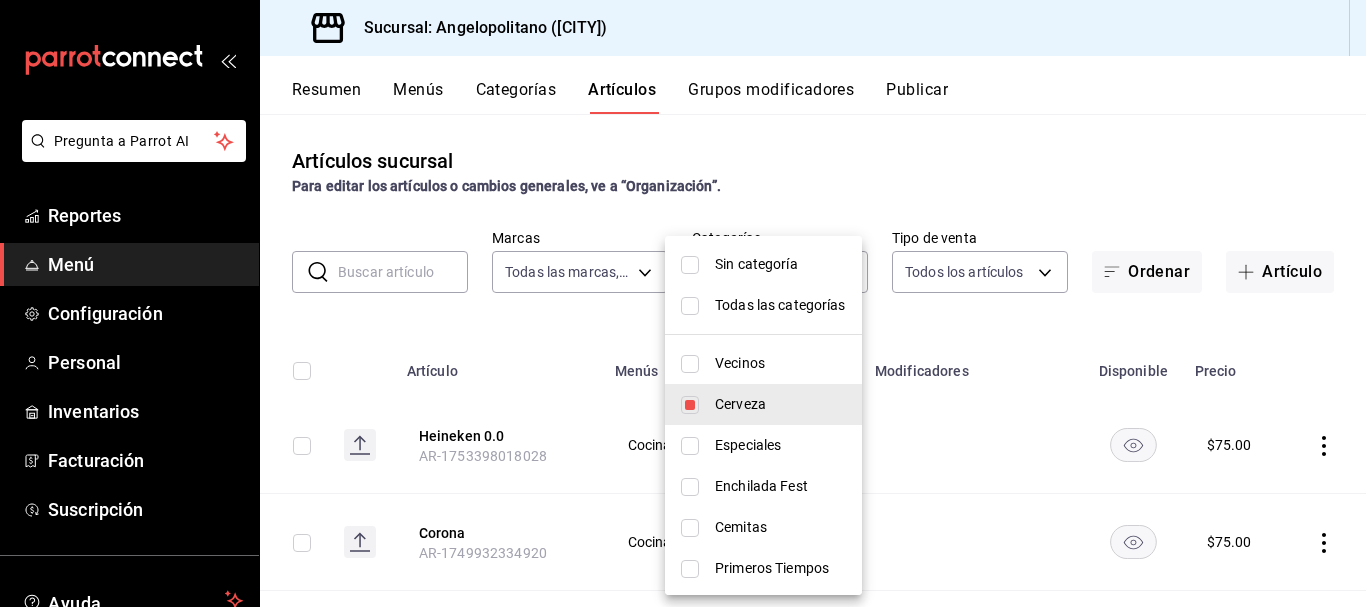click at bounding box center (683, 303) 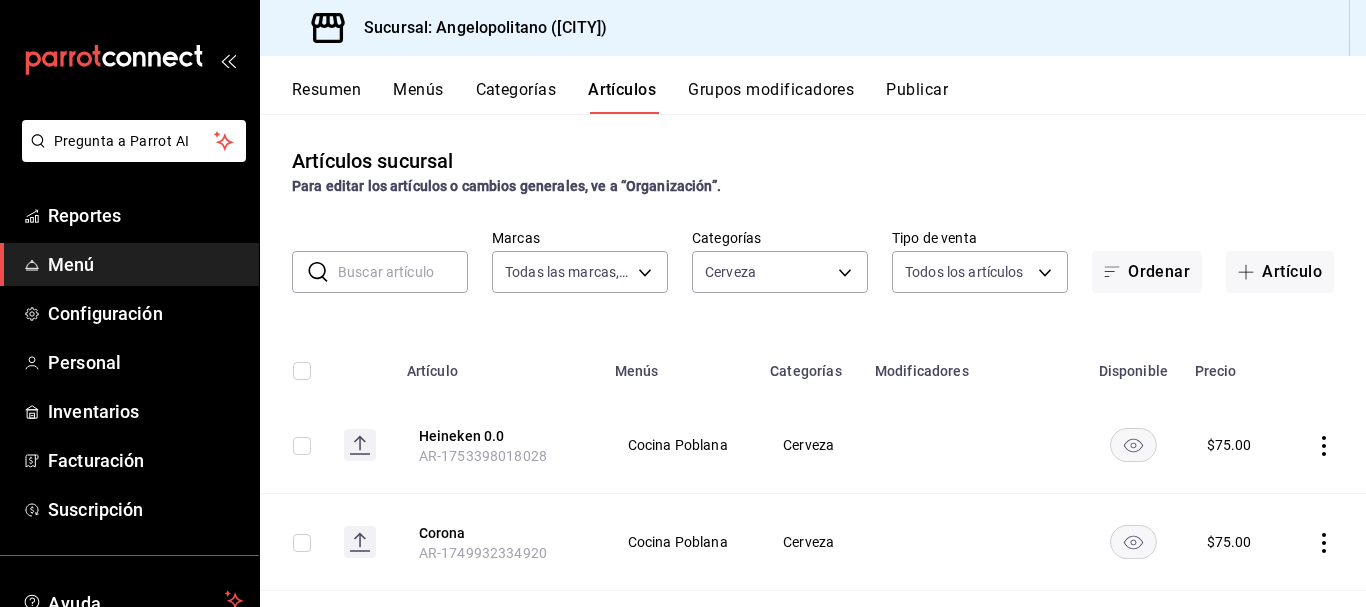 click on "Artículo" at bounding box center (1280, 272) 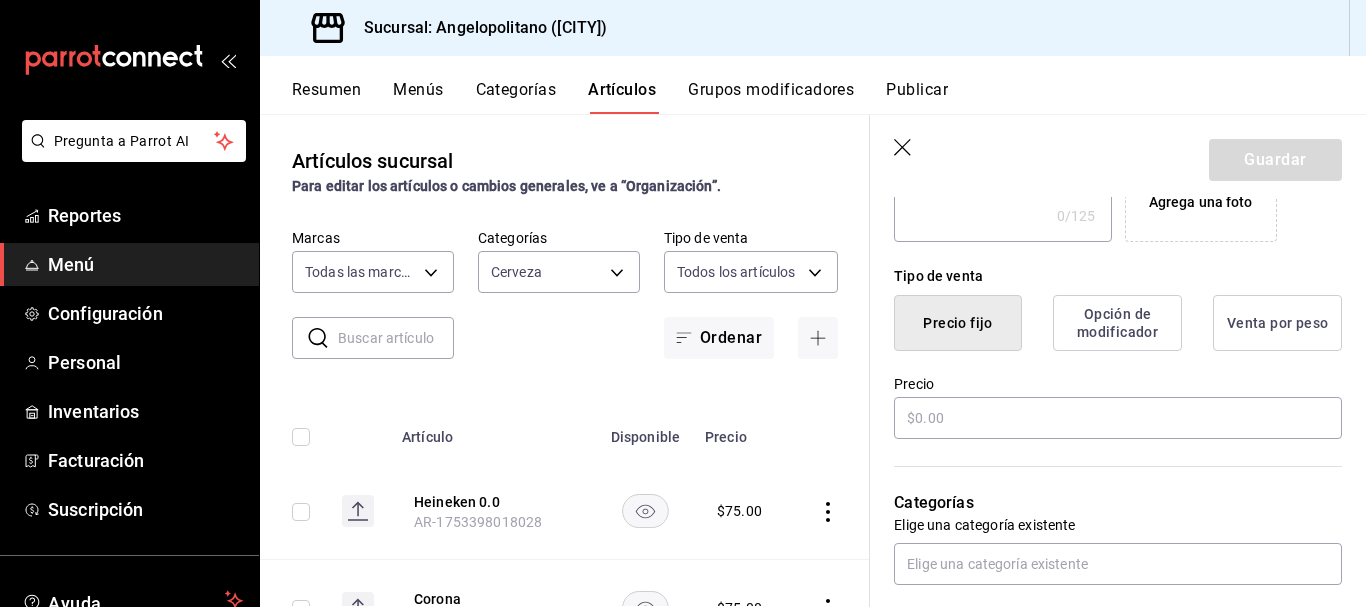 scroll, scrollTop: 433, scrollLeft: 0, axis: vertical 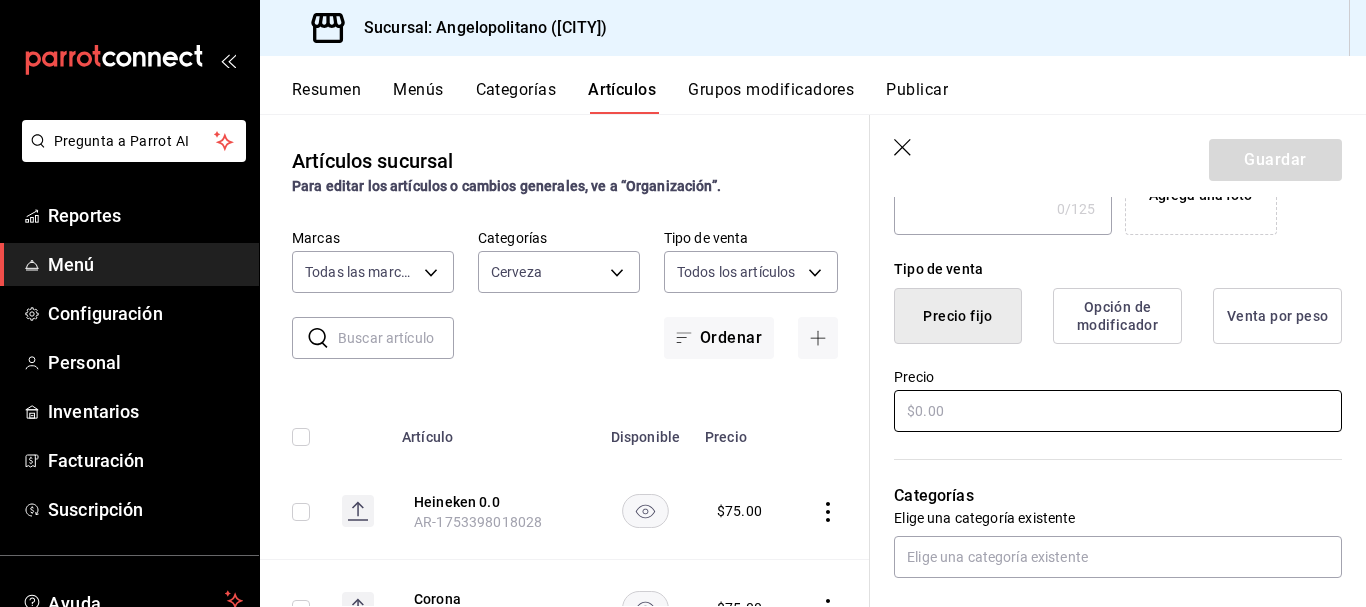 type on "Sangrita" 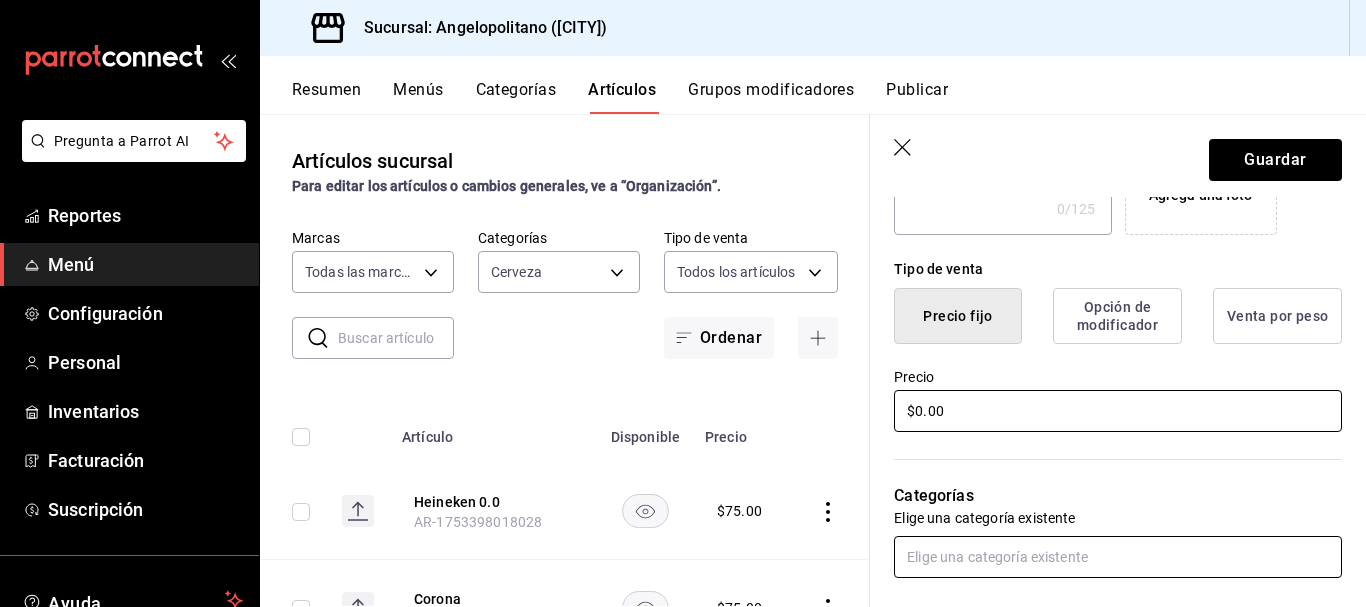 type on "$0.00" 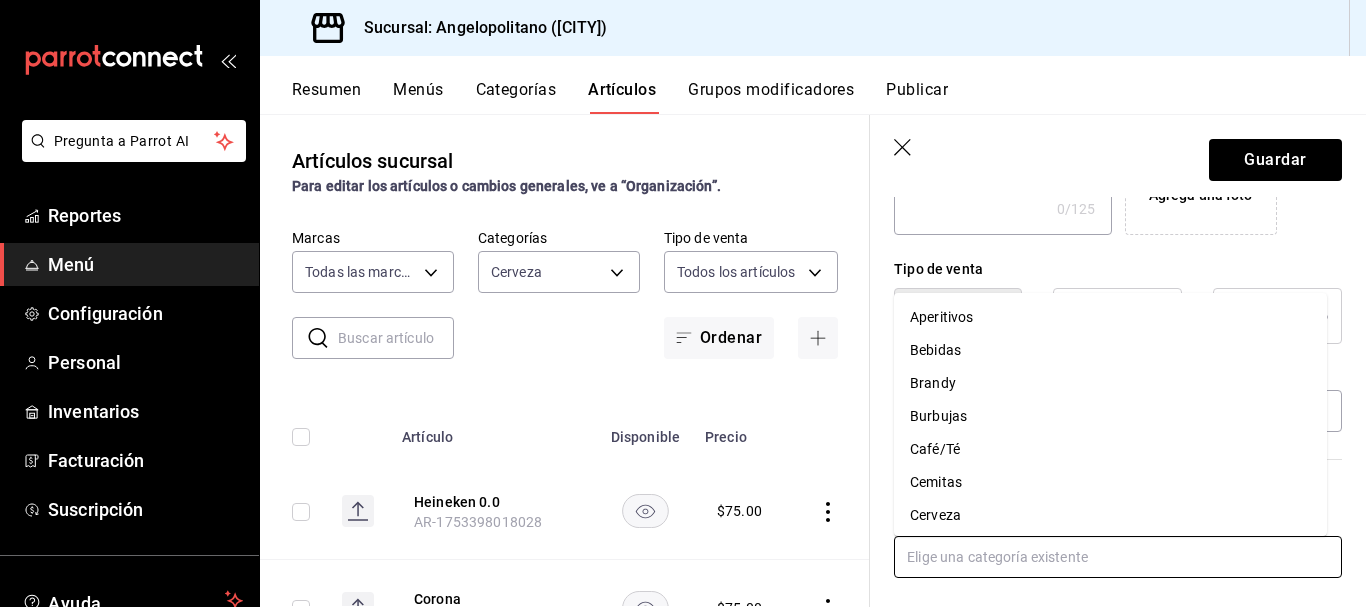 click at bounding box center (1118, 557) 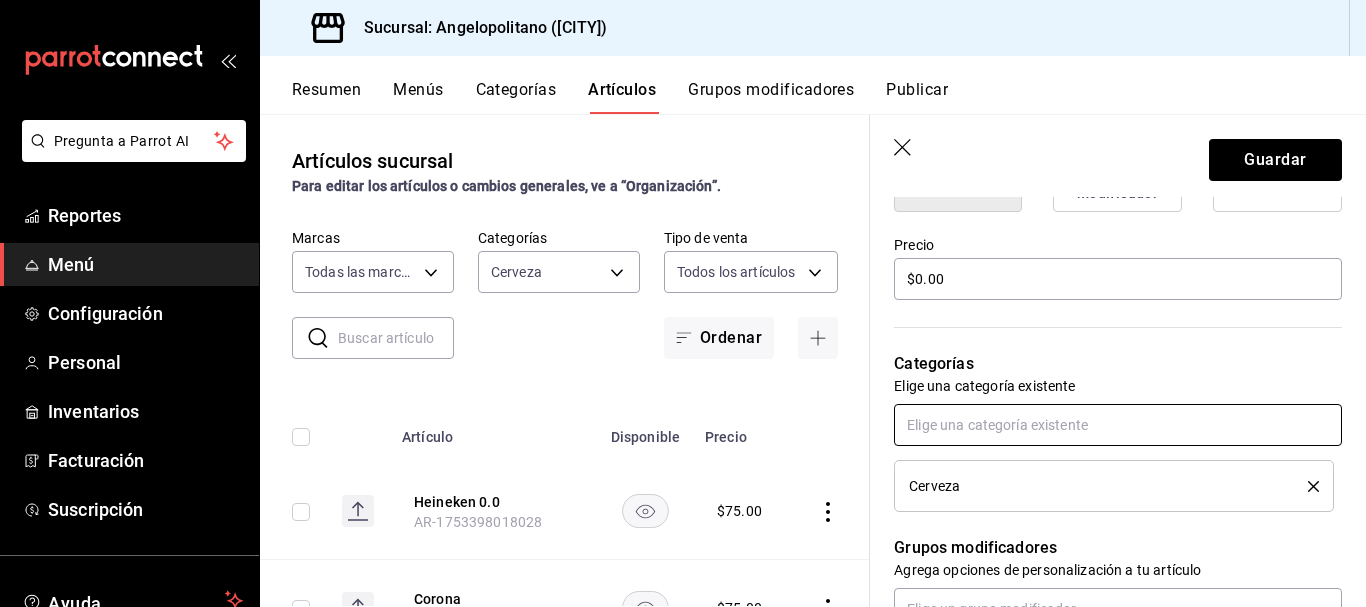 scroll, scrollTop: 582, scrollLeft: 0, axis: vertical 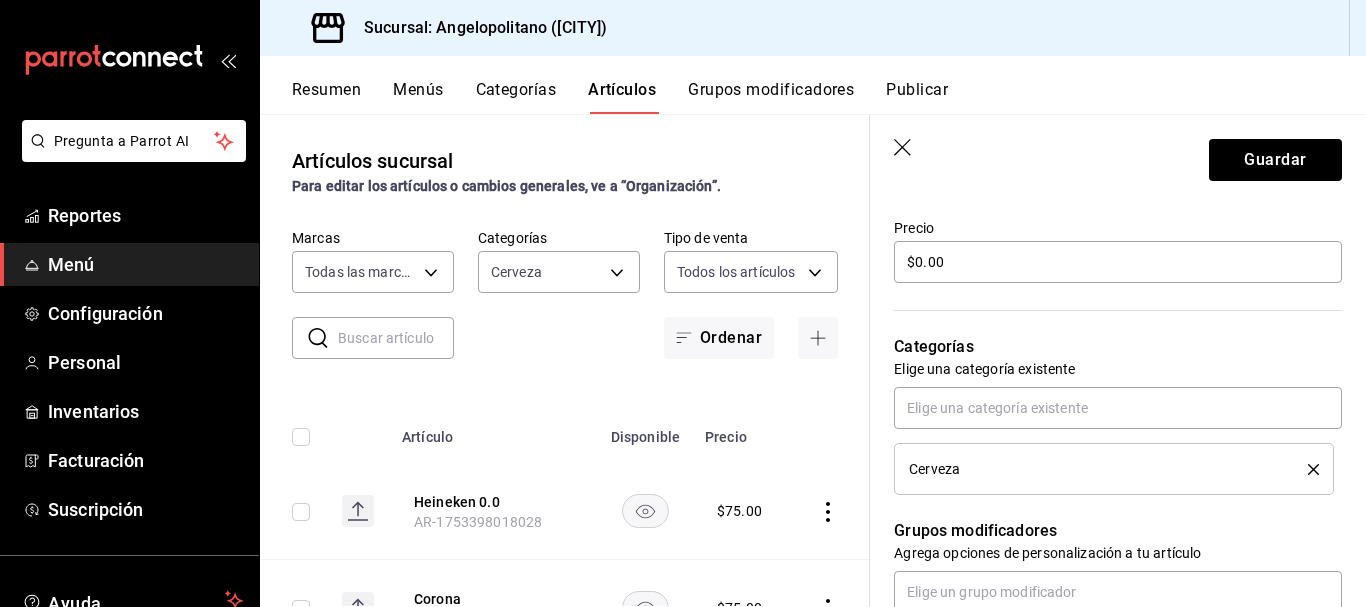 click 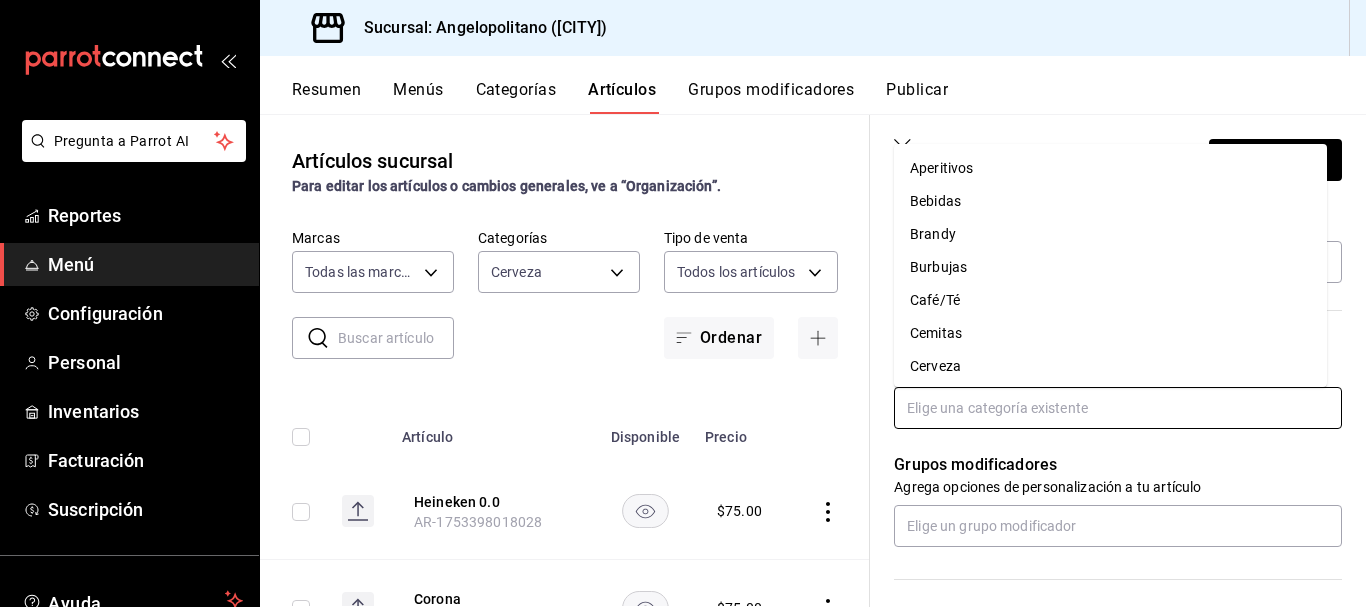 click at bounding box center (1118, 408) 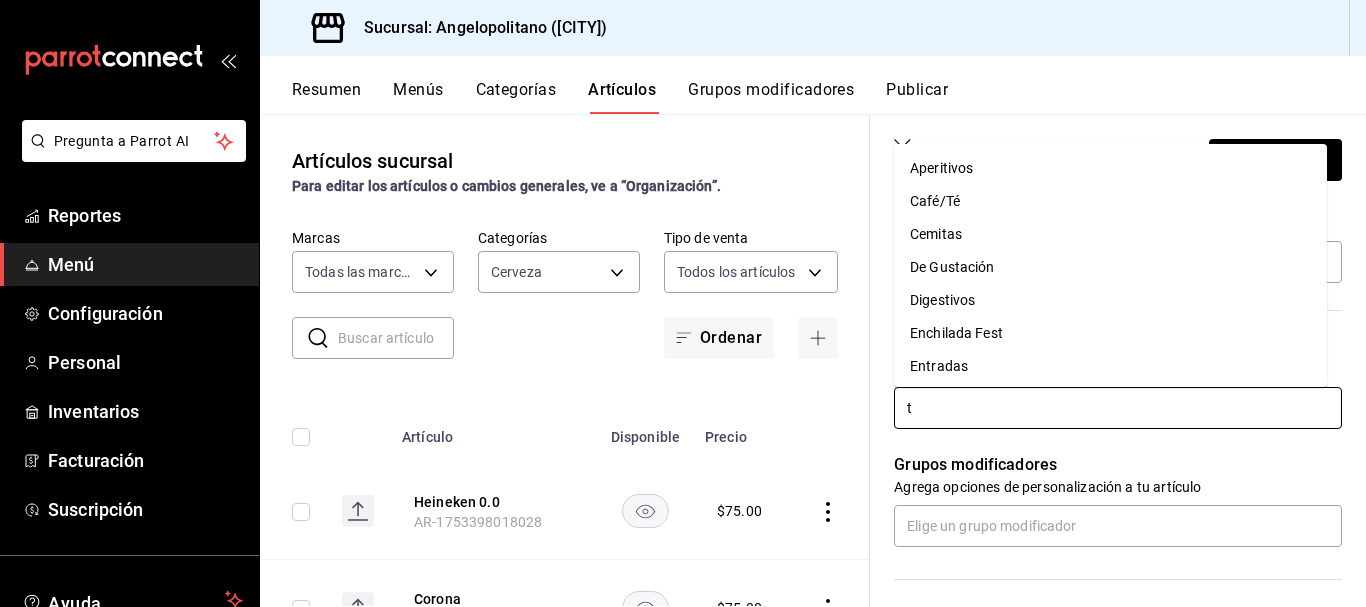 type on "te" 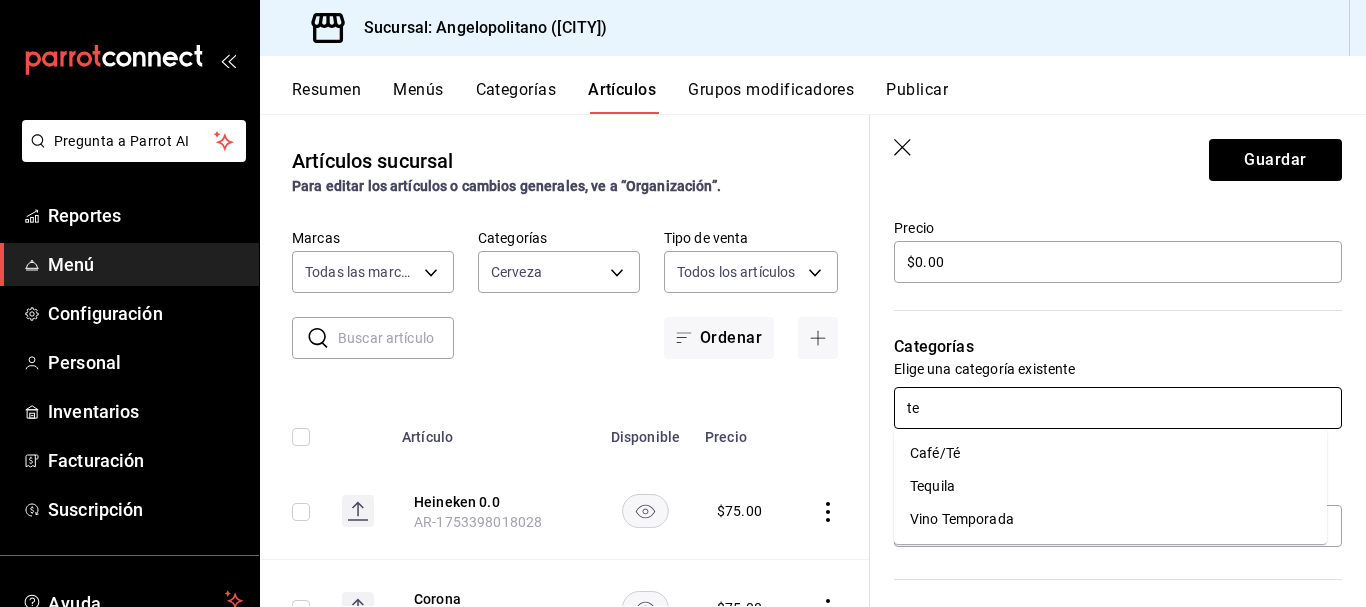 click on "Tequila" at bounding box center [1110, 486] 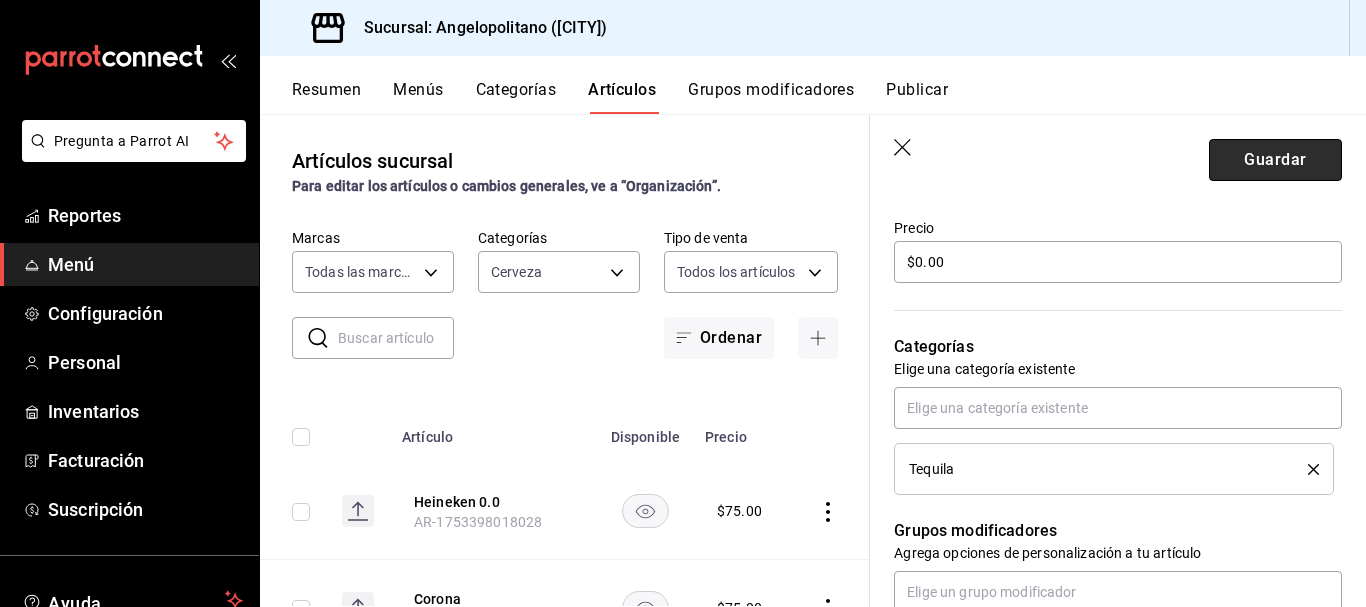 click on "Guardar" at bounding box center (1275, 160) 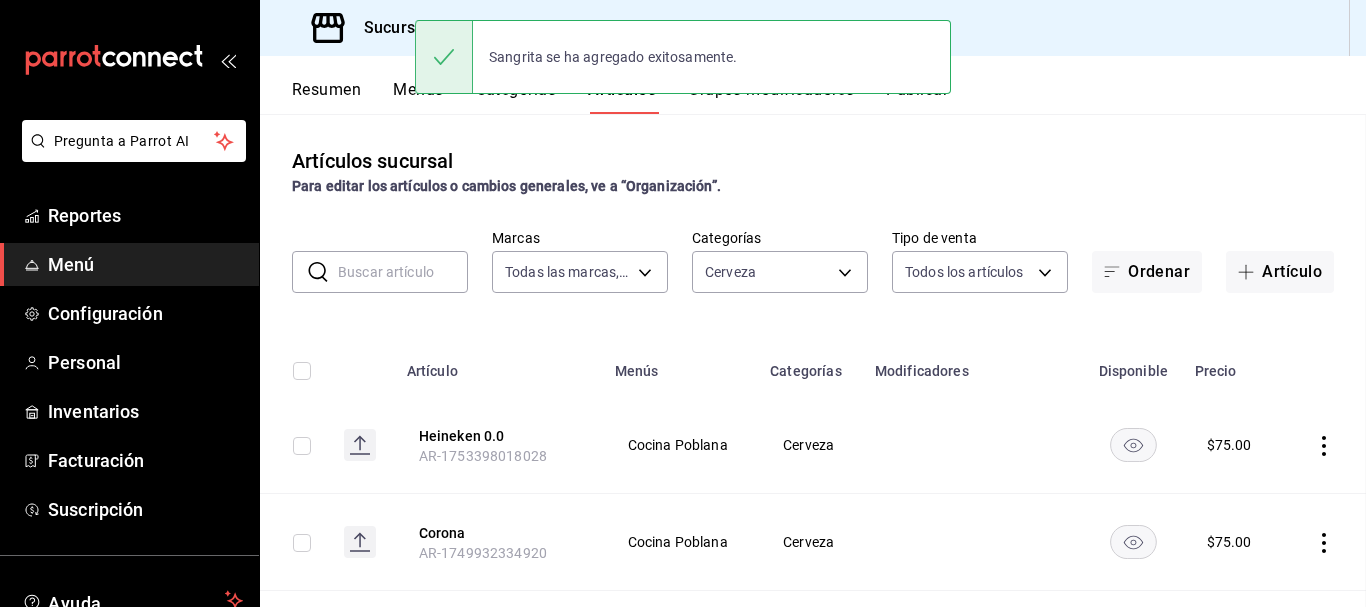 scroll, scrollTop: 0, scrollLeft: 0, axis: both 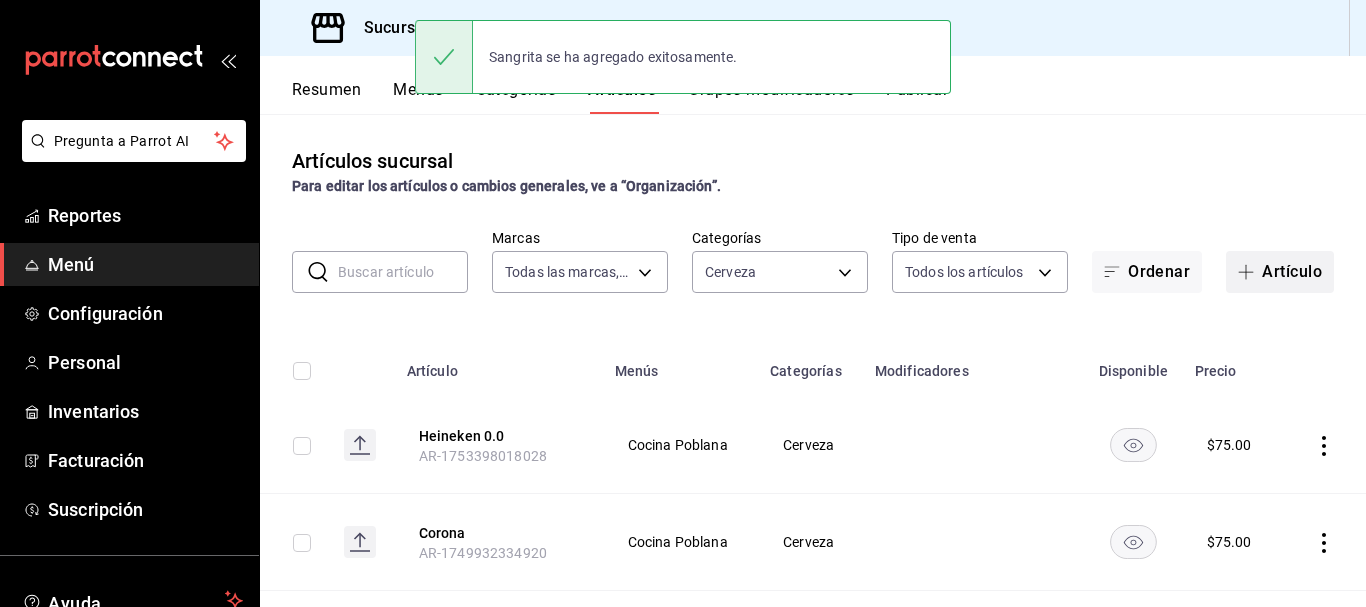 click on "Artículo" at bounding box center (1280, 272) 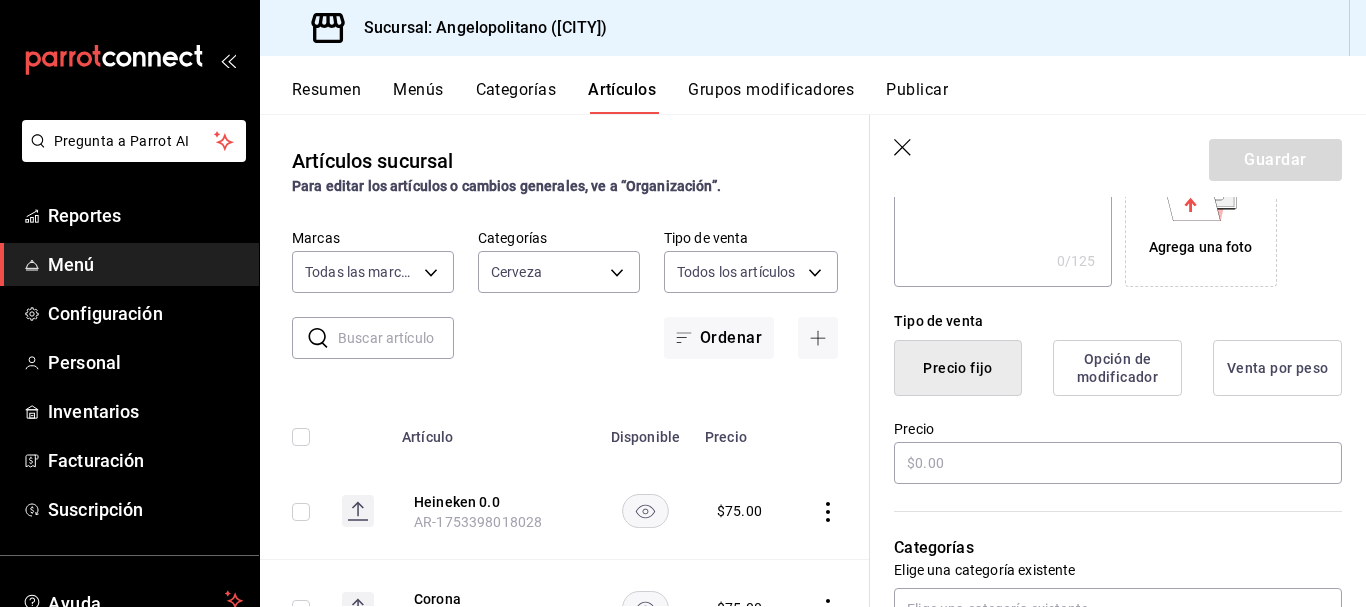 scroll, scrollTop: 390, scrollLeft: 0, axis: vertical 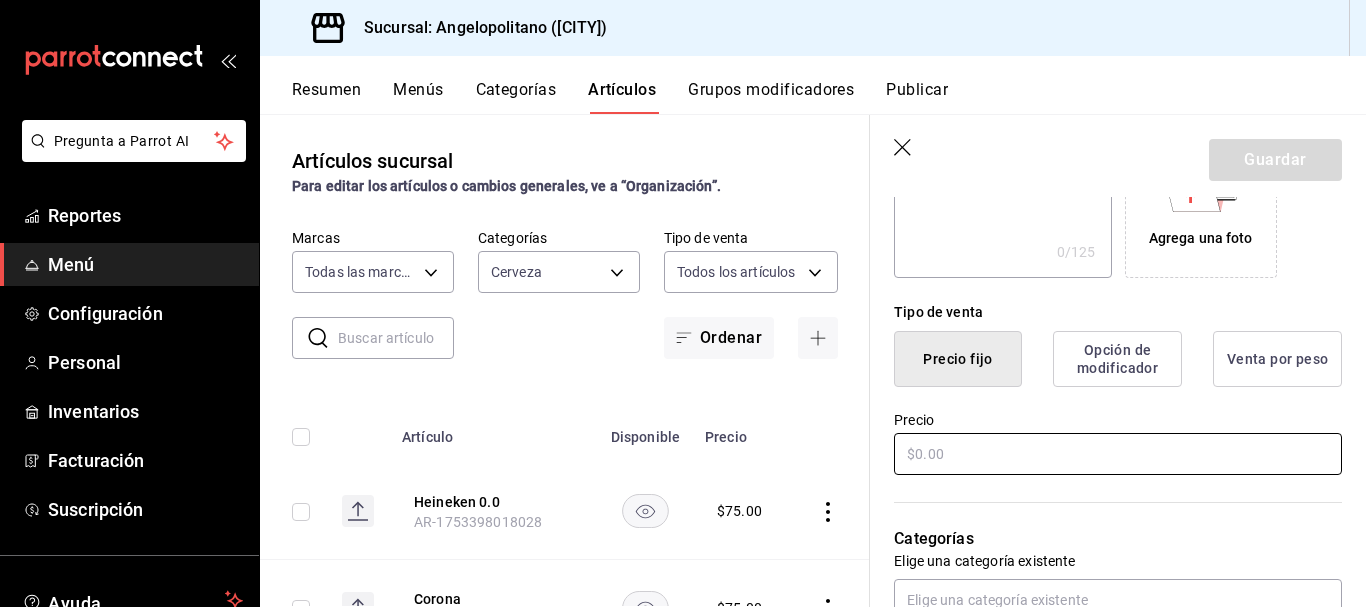 type on "Limon" 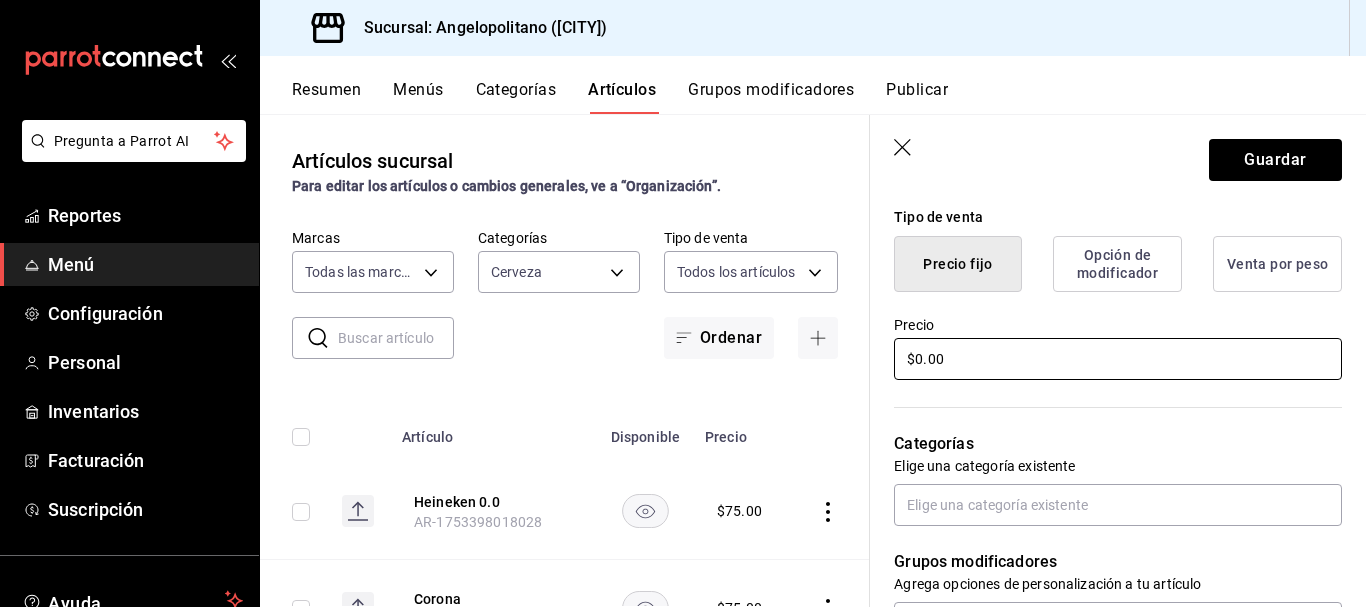 scroll, scrollTop: 524, scrollLeft: 0, axis: vertical 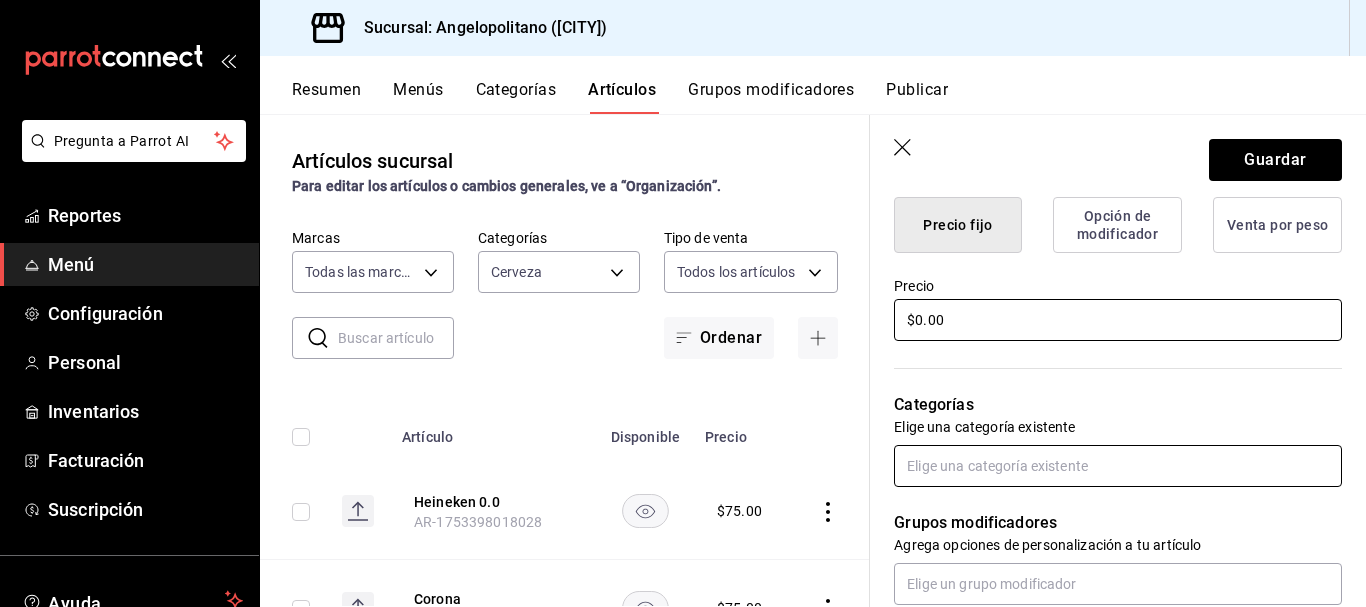 type on "$0.00" 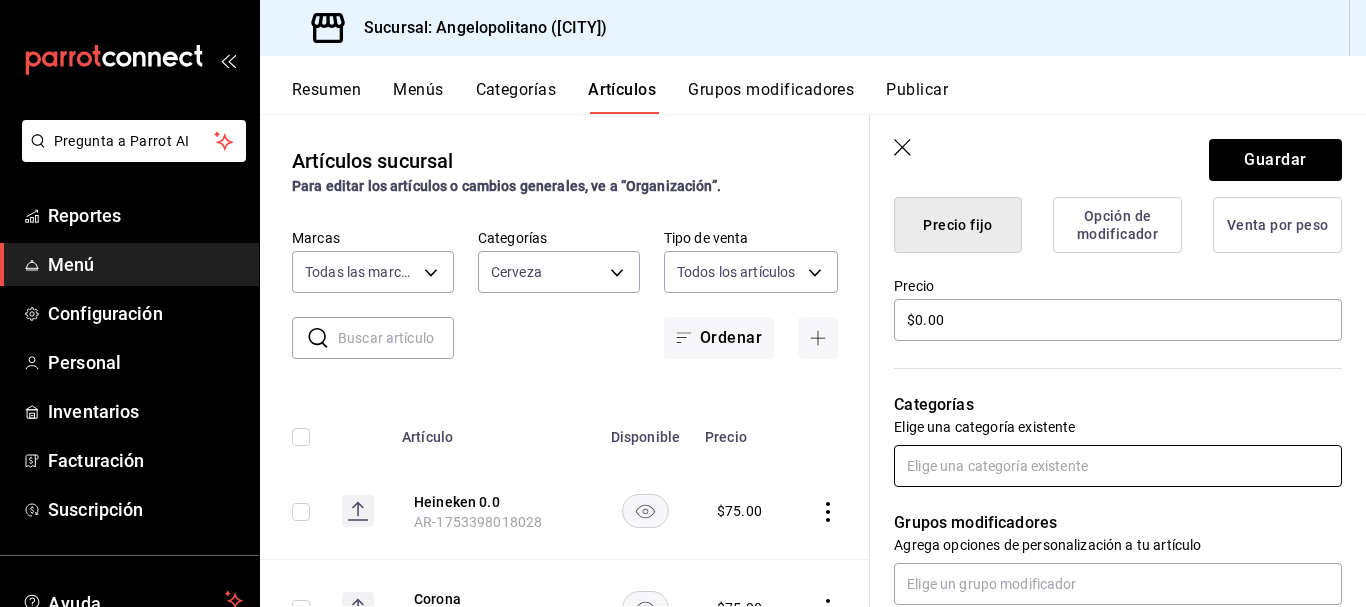 click at bounding box center [1118, 466] 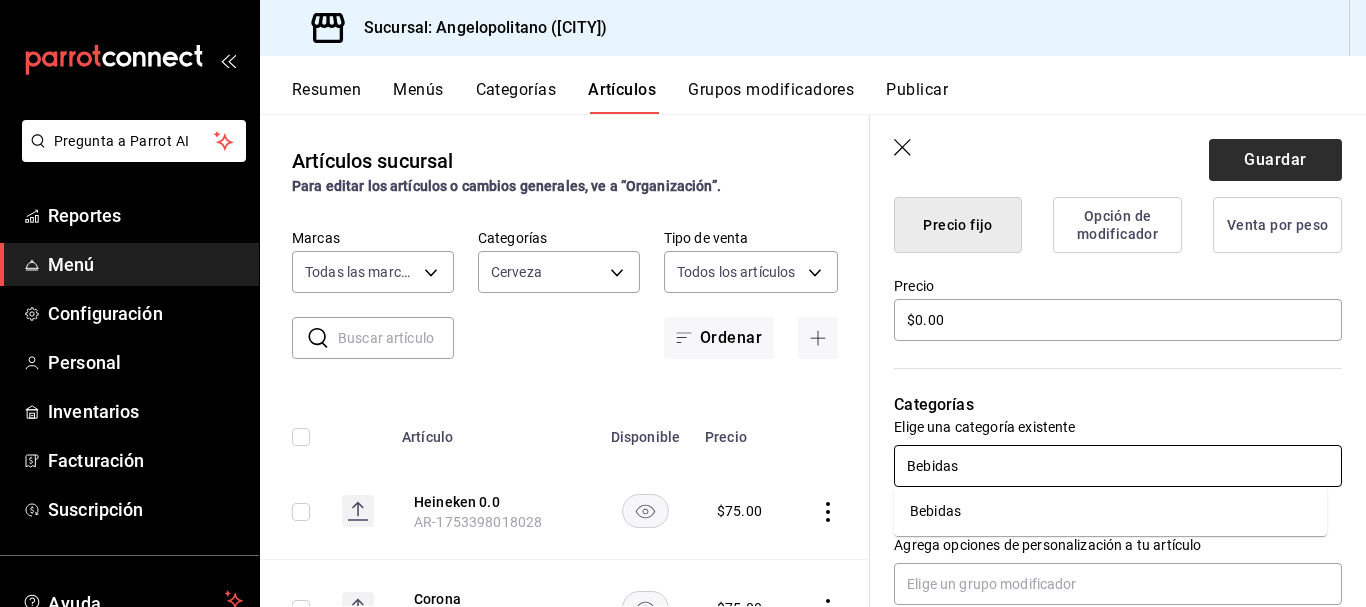 type on "Bebidas" 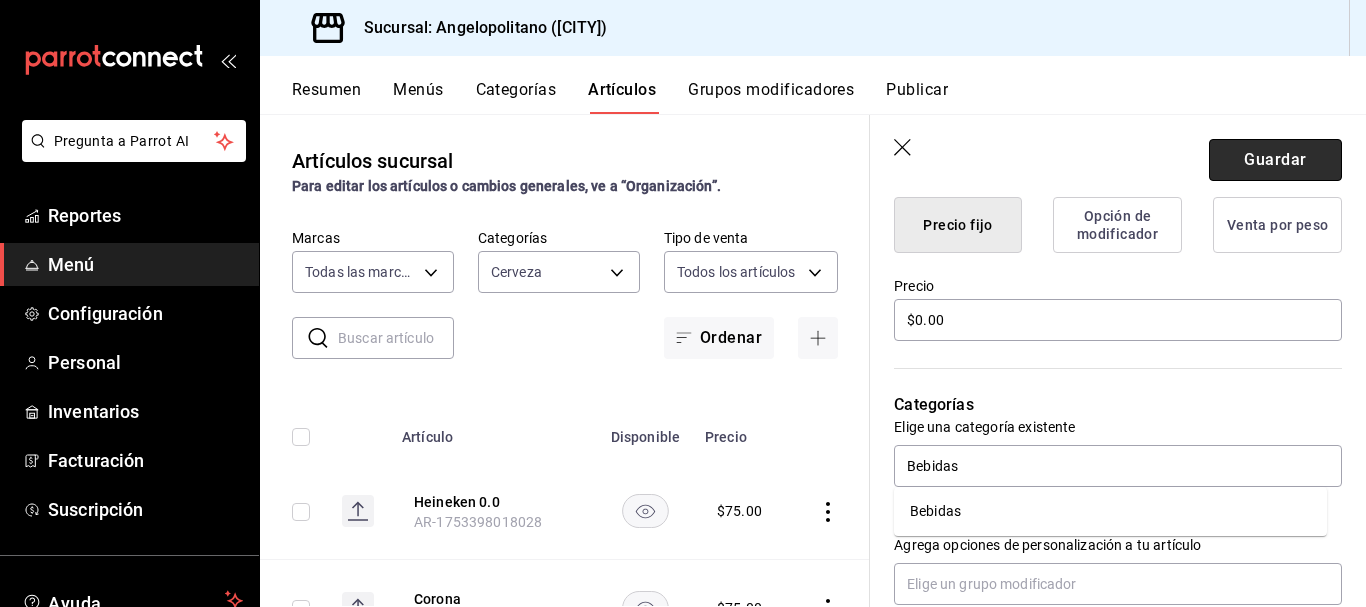 type 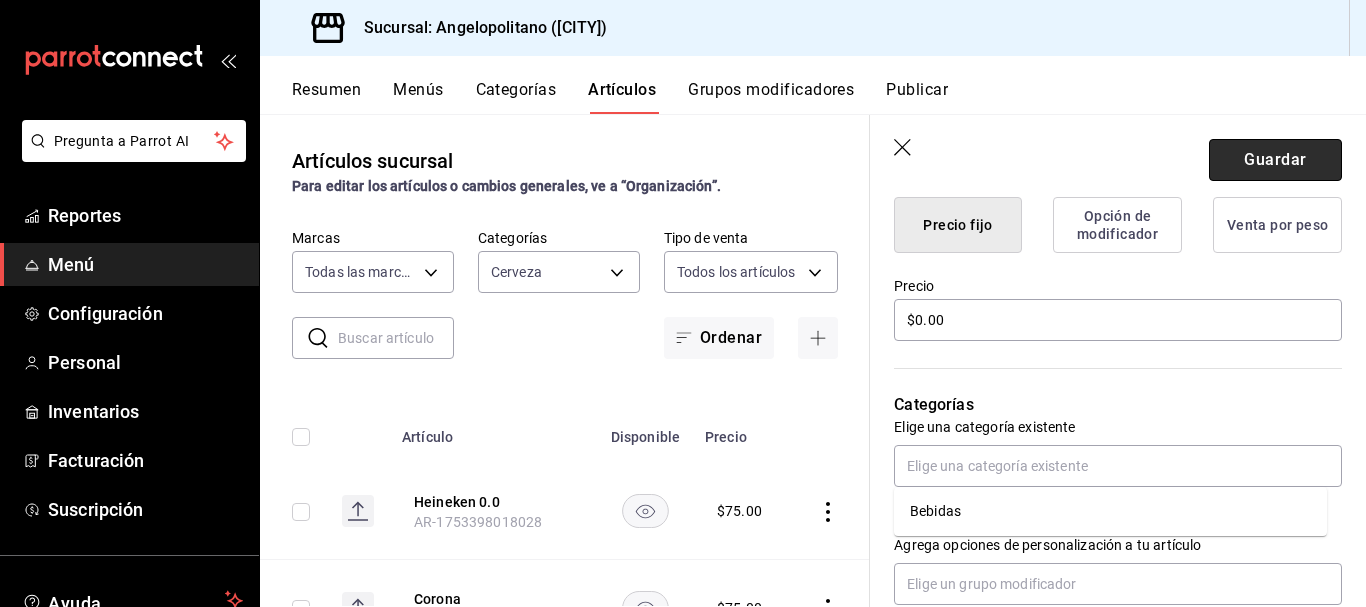 click on "Guardar" at bounding box center [1275, 160] 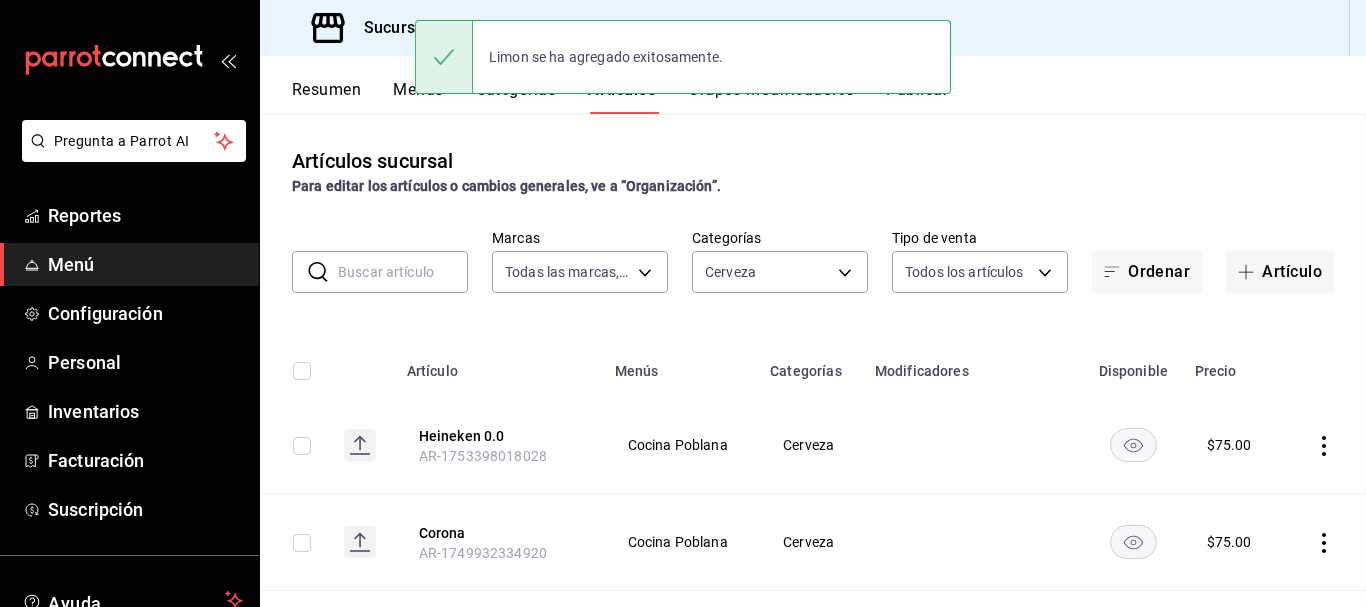 scroll, scrollTop: 0, scrollLeft: 0, axis: both 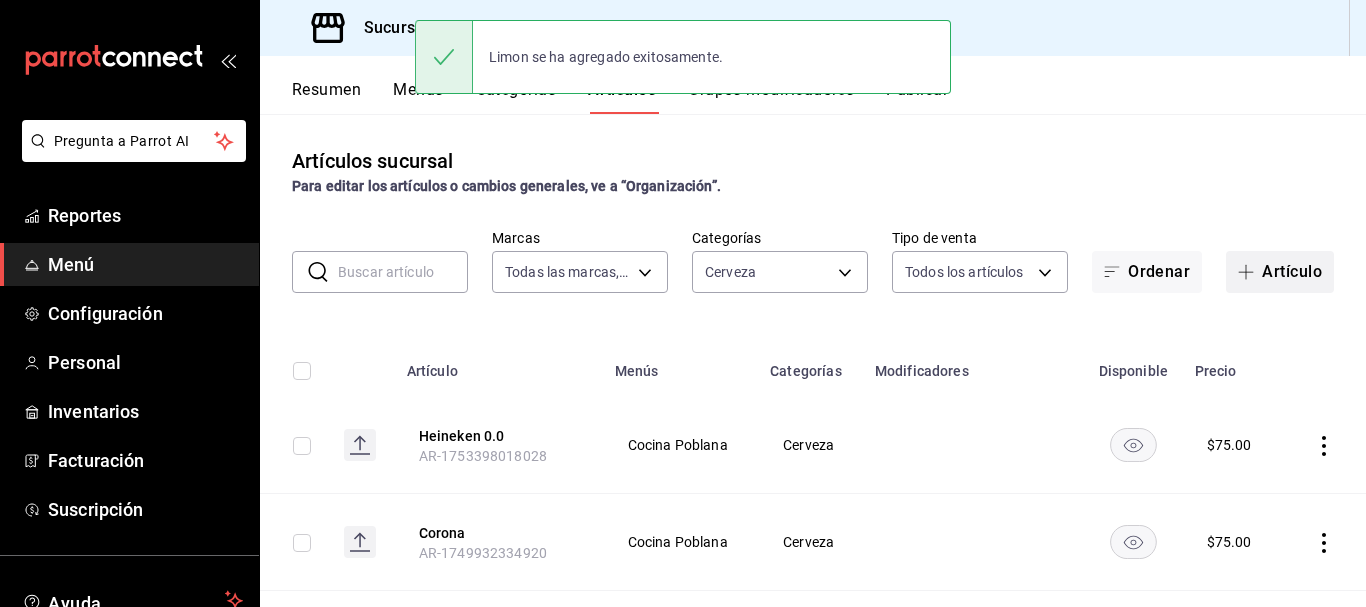 click on "Artículo" at bounding box center [1280, 272] 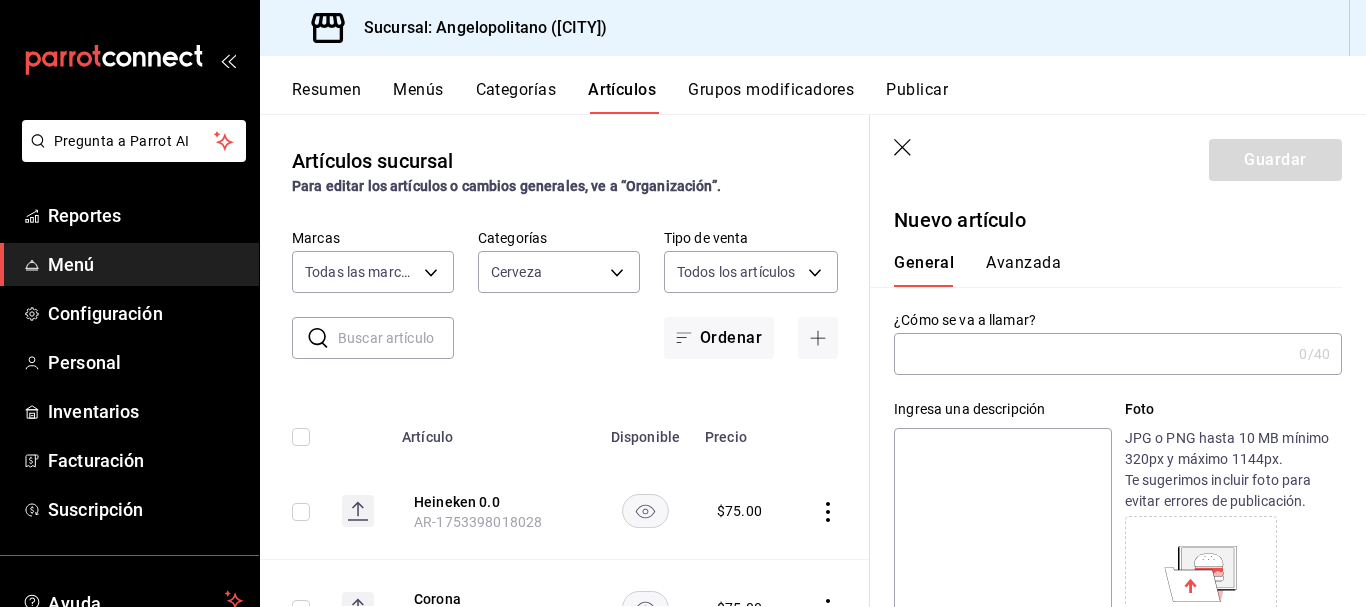 click 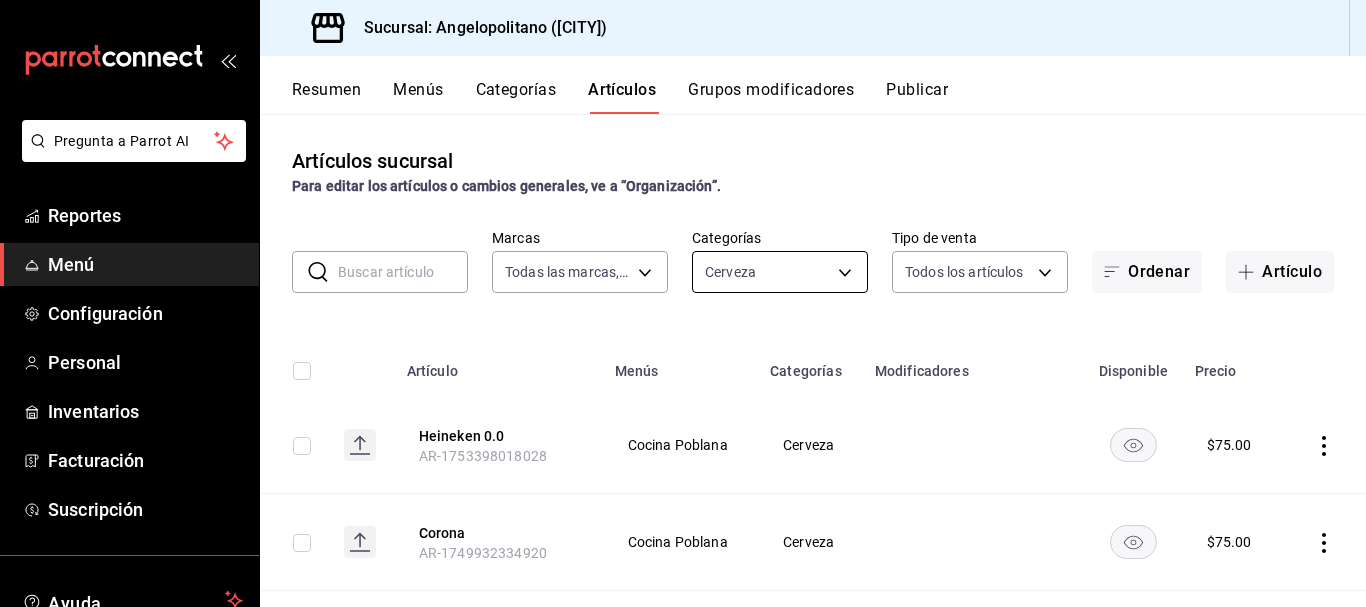 click on "Pregunta a Parrot AI Reportes   Menú   Configuración   Personal   Inventarios   Facturación   Suscripción   Ayuda Recomienda Parrot   [PERSON]   Sugerir nueva función   Sucursal: Angelopolitano ([CITY]) Resumen Menús Categorías Artículos Grupos modificadores Publicar Artículos sucursal Para editar los artículos o cambios generales, ve a “Organización”. ​ ​ Marcas Todas las marcas, Sin marca [UUID] Categorías Cerveza [UUID] Tipo de venta Todos los artículos ALL Ordenar Artículo Artículo Menús Categorías Modificadores Disponible Precio Heineken 0.0 [ID] Cocina Poblana Cerveza $ 75.00 Corona [ID] Cocina Poblana Cerveza $ 75.00 Victoria [ID] Cocina Poblana Cerveza $ 75.00 Modelo Especial [ID] Cocina Poblana Cerveza $ 85.00 Michelob Ultra [ID] Cocina Poblana Cerveza $ 95.00 Stella Atrois [ID] Cocina Poblana Cerveza $ 105.00 Clamato [ID] Cerveza $" at bounding box center [683, 303] 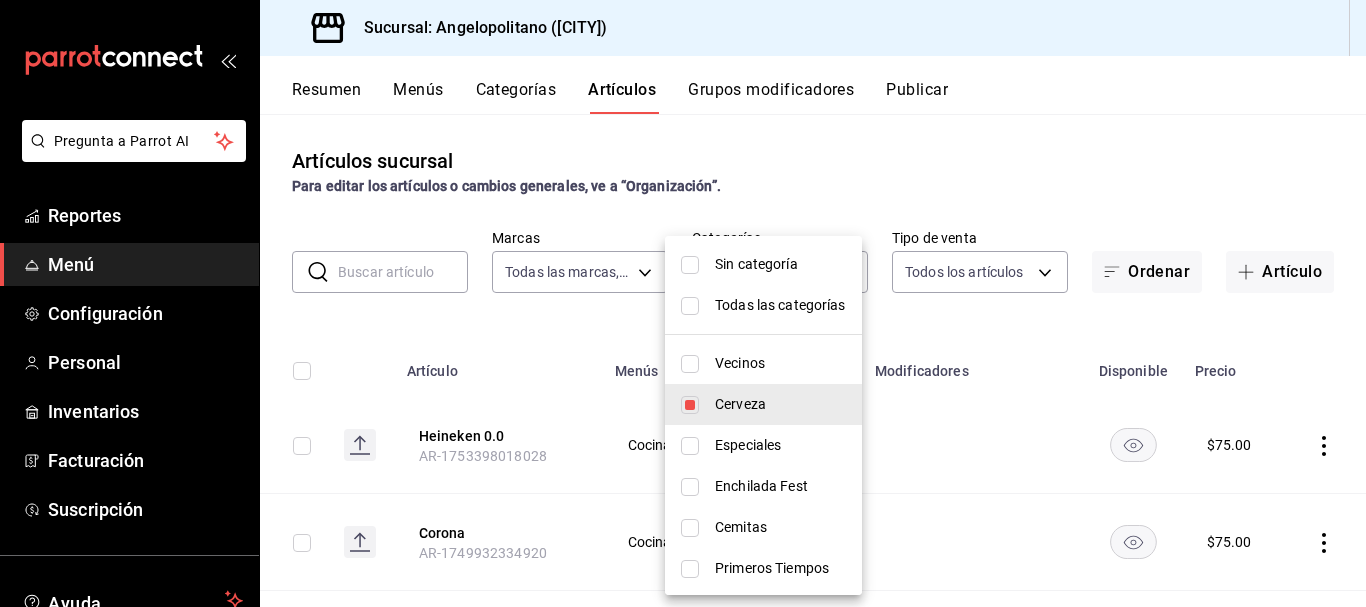 click at bounding box center [690, 405] 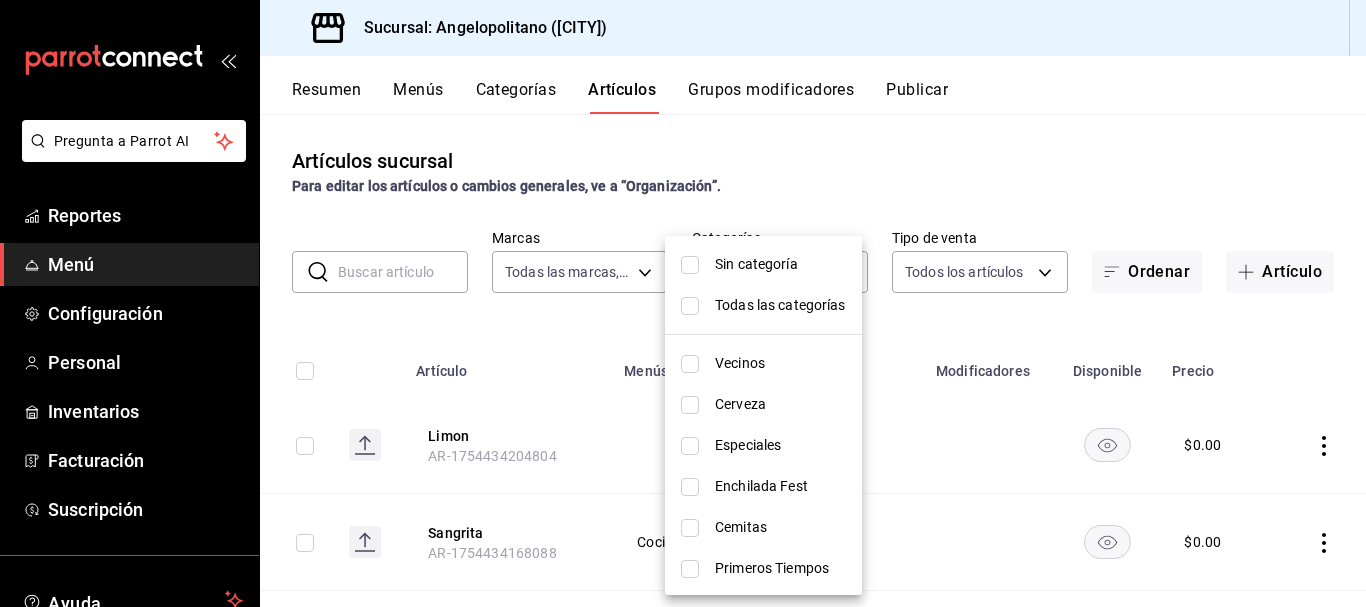 click at bounding box center (683, 303) 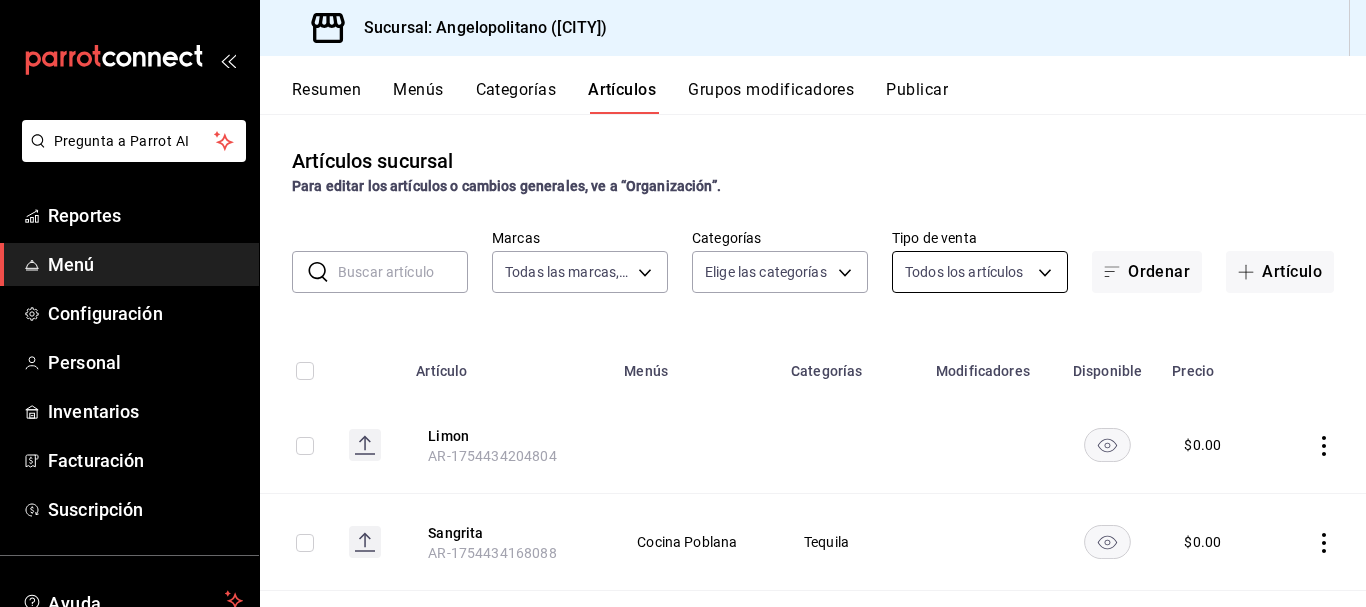 click on "Pregunta a Parrot AI Reportes   Menú   Configuración   Personal   Inventarios   Facturación   Suscripción   Ayuda Recomienda Parrot   [PERSON]   Sugerir nueva función   Sucursal: Angelopolitano ([CITY]) Resumen Menús Categorías Artículos Grupos modificadores Publicar Artículos sucursal Para editar los artículos o cambios generales, ve a “Organización”. ​ ​ Marcas Todas las marcas, Sin marca [UUID] Categorías Elige las categorías Tipo de venta Todos los artículos ALL Ordenar Artículo Artículo Menús Categorías Modificadores Disponible Precio Limon [ID] $ 0.00 Sangrita [ID] Cocina Poblana Tequila $ 0.00 Pastel de queso con Frutos Rojos [ID] Cocina Poblana Postres $ 115.00 Empipianadas de pollo [ID] $ 245.00 Heineken 0.0 [ID] Cocina Poblana Cerveza $ 75.00 Copa St Tomas Sauvignon [ID] Cocina Poblana Vino Blanco $ 240.00 Botella Sto Tomas Sauvignon [ID] Cocina Poblana $ $ $" at bounding box center [683, 303] 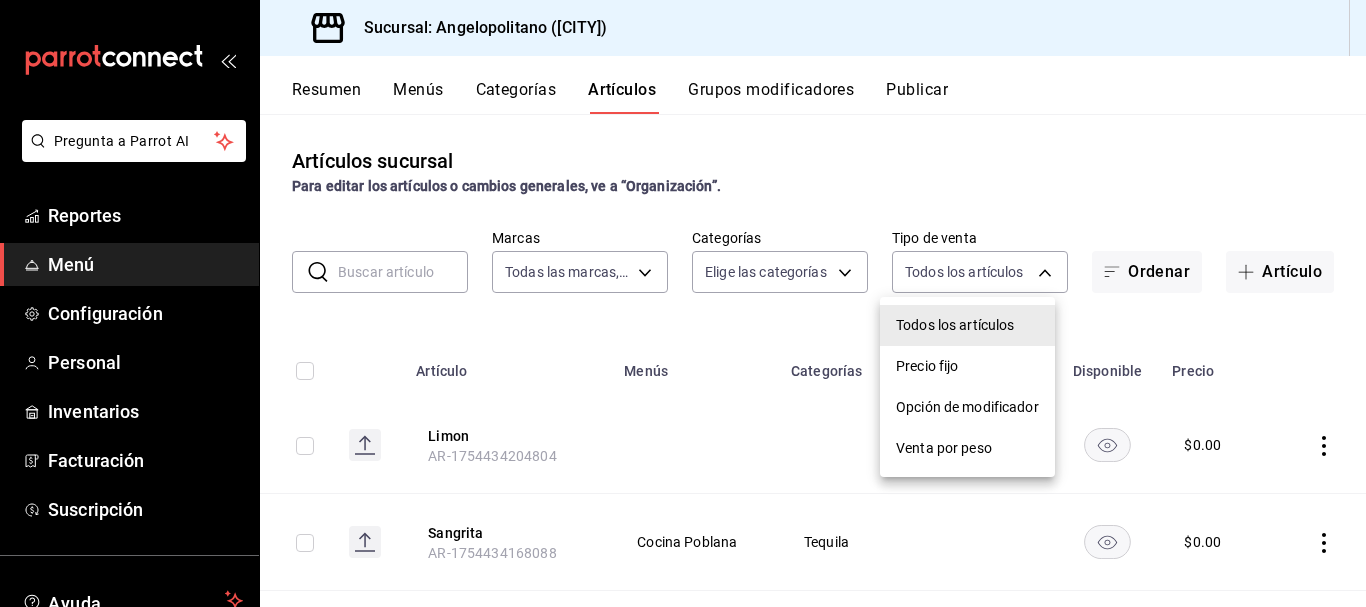 click at bounding box center (683, 303) 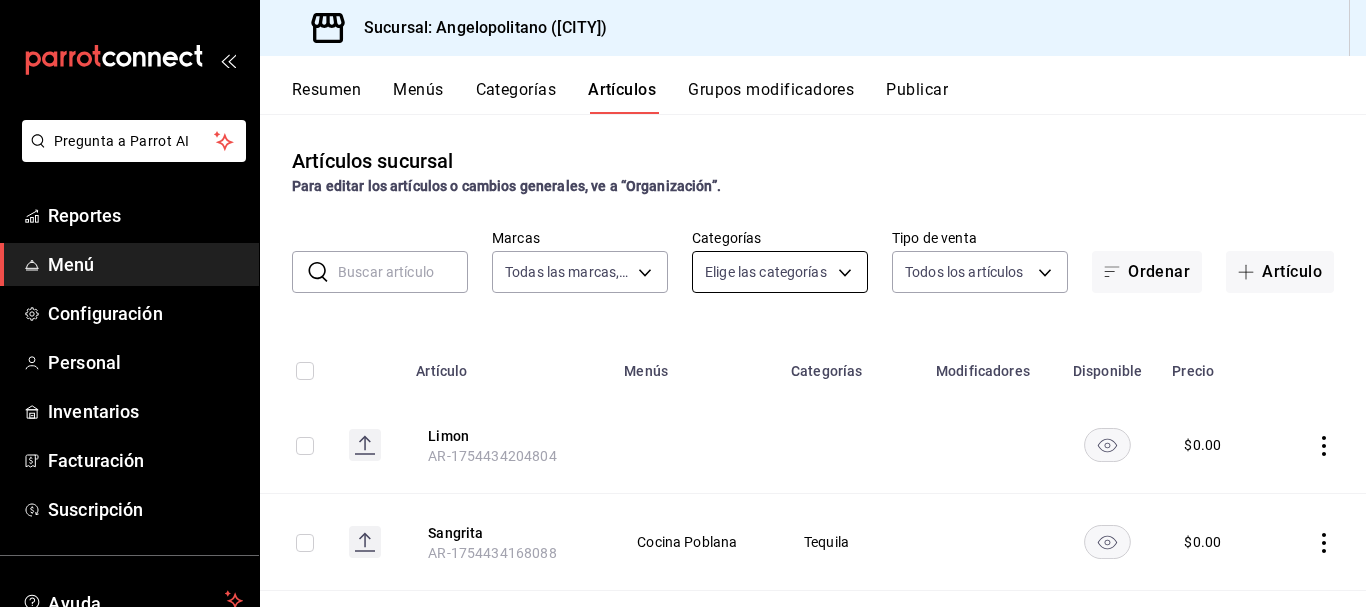 click on "Pregunta a Parrot AI Reportes   Menú   Configuración   Personal   Inventarios   Facturación   Suscripción   Ayuda Recomienda Parrot   [PERSON]   Sugerir nueva función   Sucursal: Angelopolitano ([CITY]) Resumen Menús Categorías Artículos Grupos modificadores Publicar Artículos sucursal Para editar los artículos o cambios generales, ve a “Organización”. ​ ​ Marcas Todas las marcas, Sin marca [UUID] Categorías Elige las categorías Tipo de venta Todos los artículos ALL Ordenar Artículo Artículo Menús Categorías Modificadores Disponible Precio Limon [ID] $ 0.00 Sangrita [ID] Cocina Poblana Tequila $ 0.00 Pastel de queso con Frutos Rojos [ID] Cocina Poblana Postres $ 115.00 Empipianadas de pollo [ID] $ 245.00 Heineken 0.0 [ID] Cocina Poblana Cerveza $ 75.00 Copa St Tomas Sauvignon [ID] Cocina Poblana Vino Blanco $ 240.00 Botella Sto Tomas Sauvignon [ID] Cocina Poblana $ $ $" at bounding box center (683, 303) 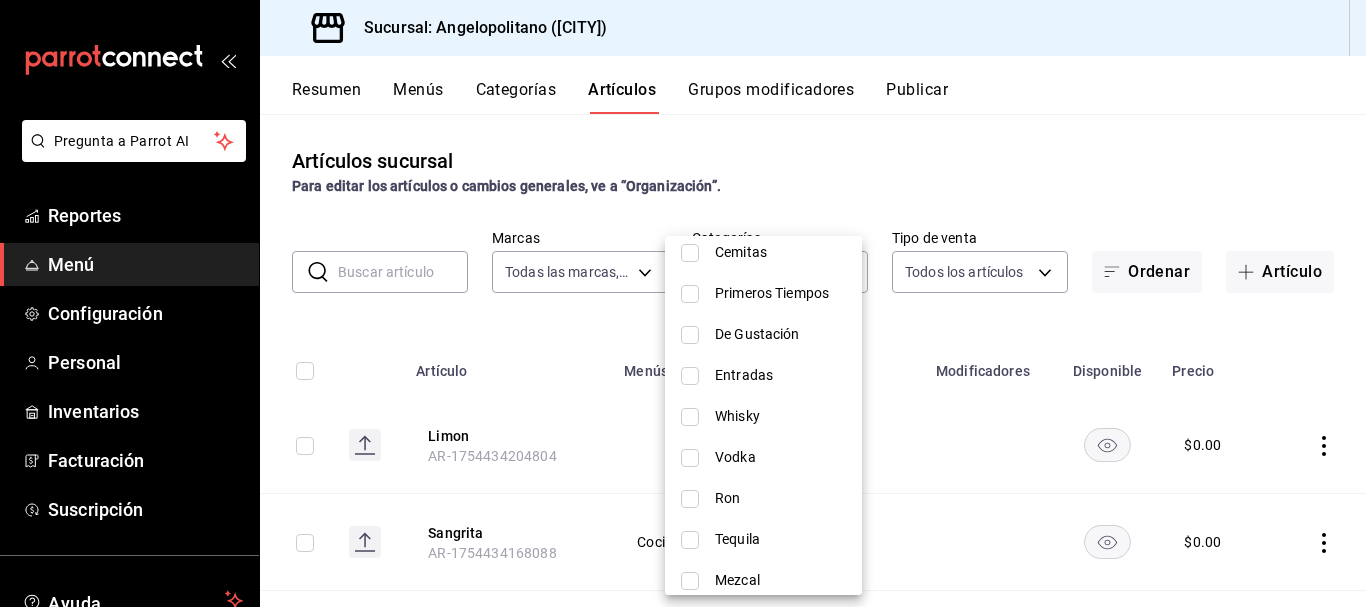 scroll, scrollTop: 288, scrollLeft: 0, axis: vertical 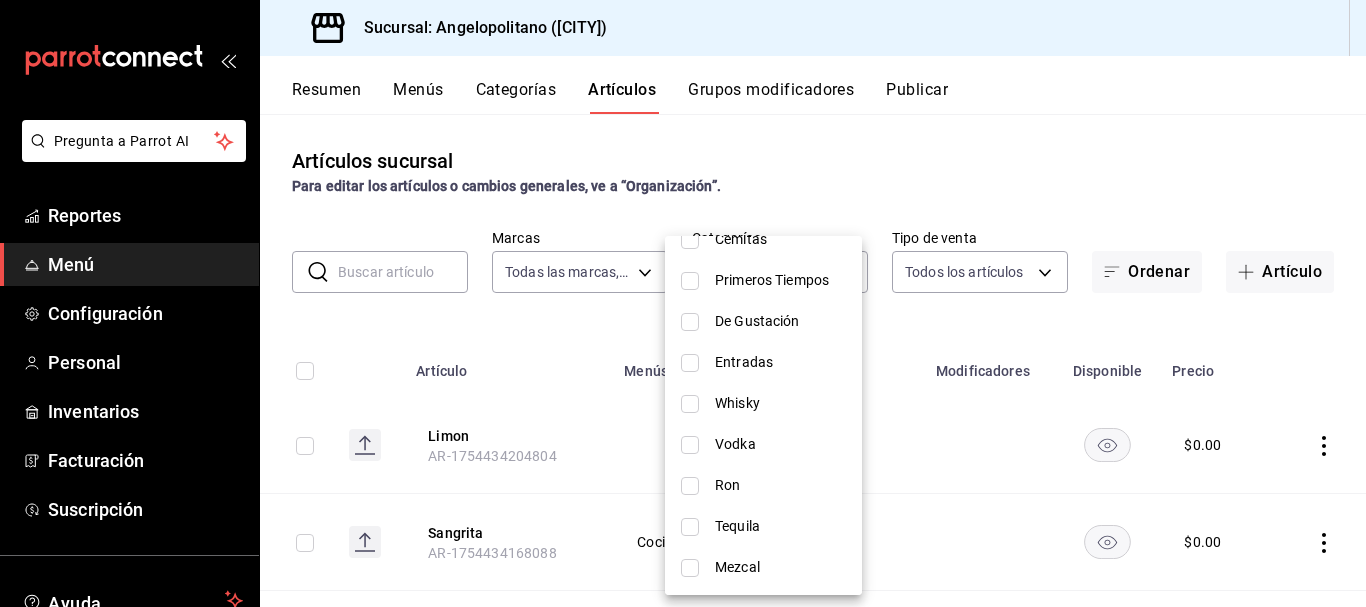 click at bounding box center [690, 527] 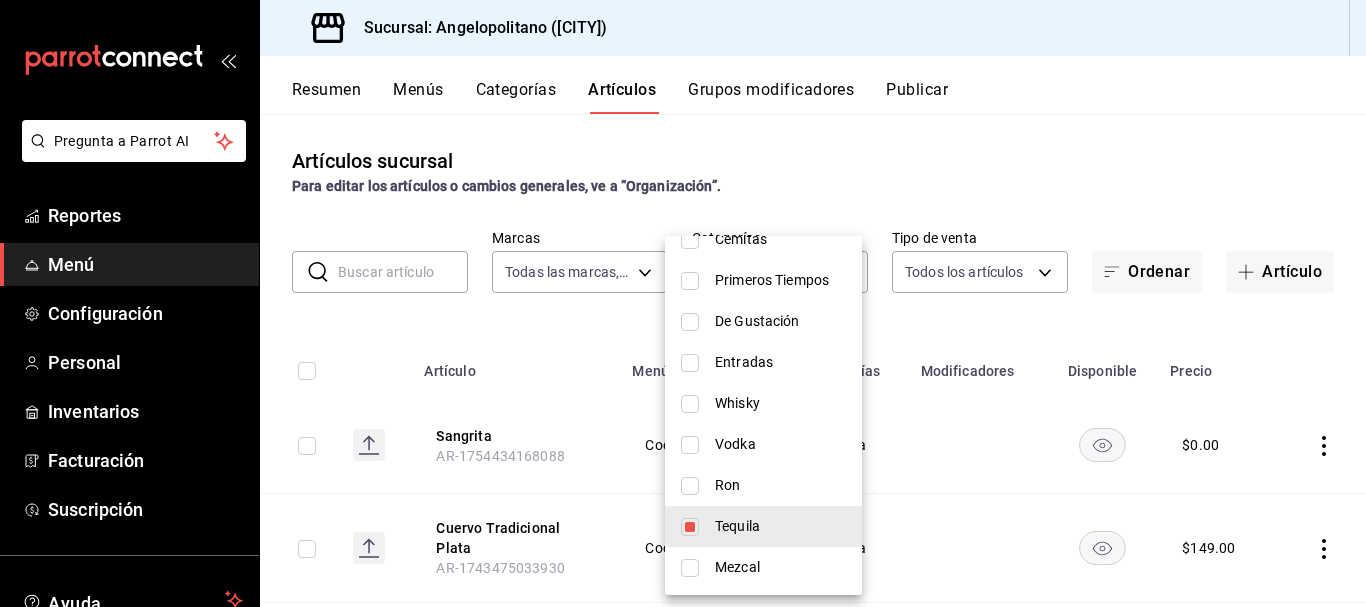 click at bounding box center (683, 303) 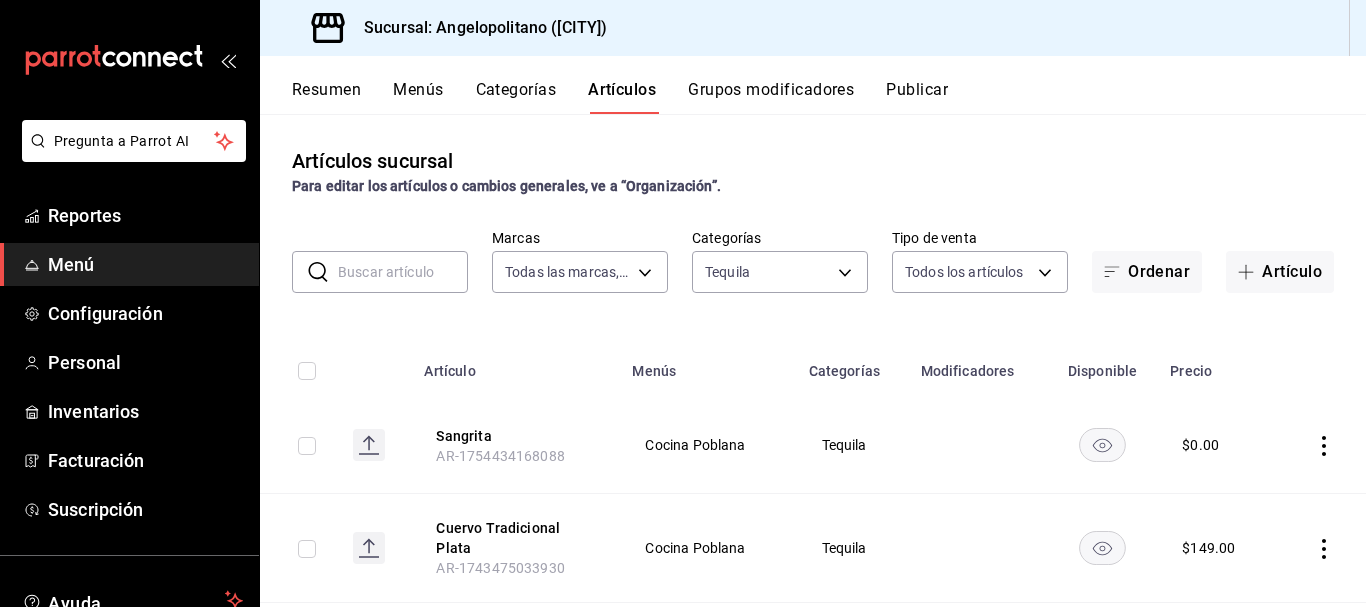 click 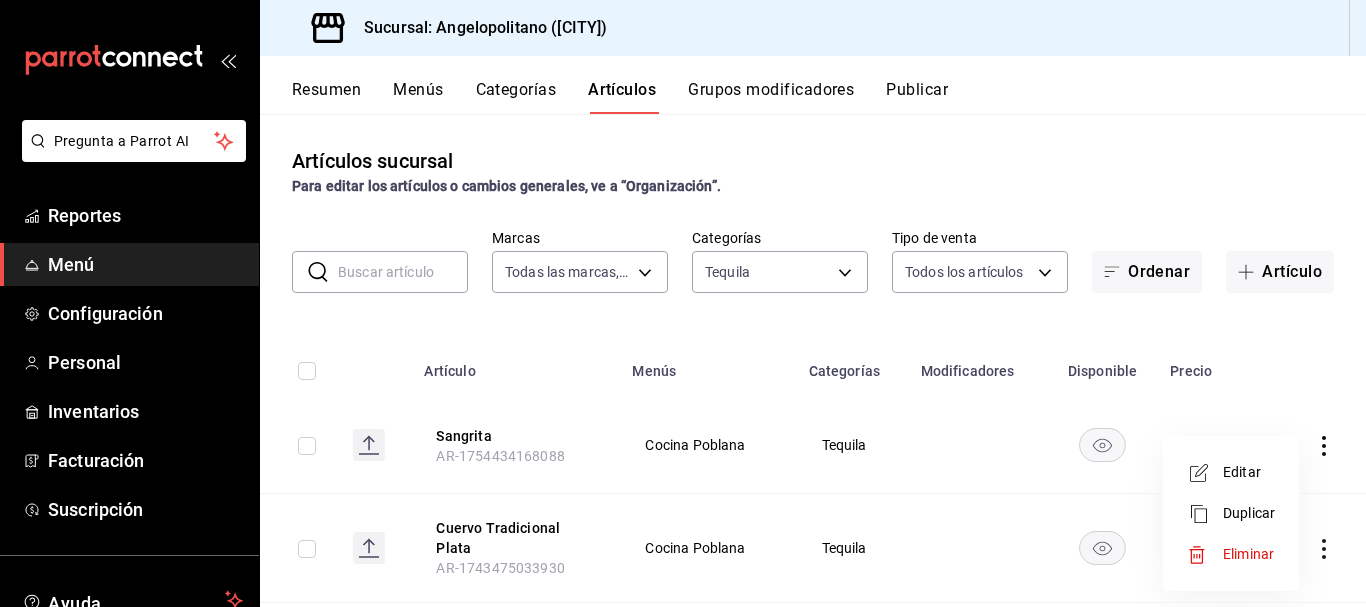 click at bounding box center (683, 303) 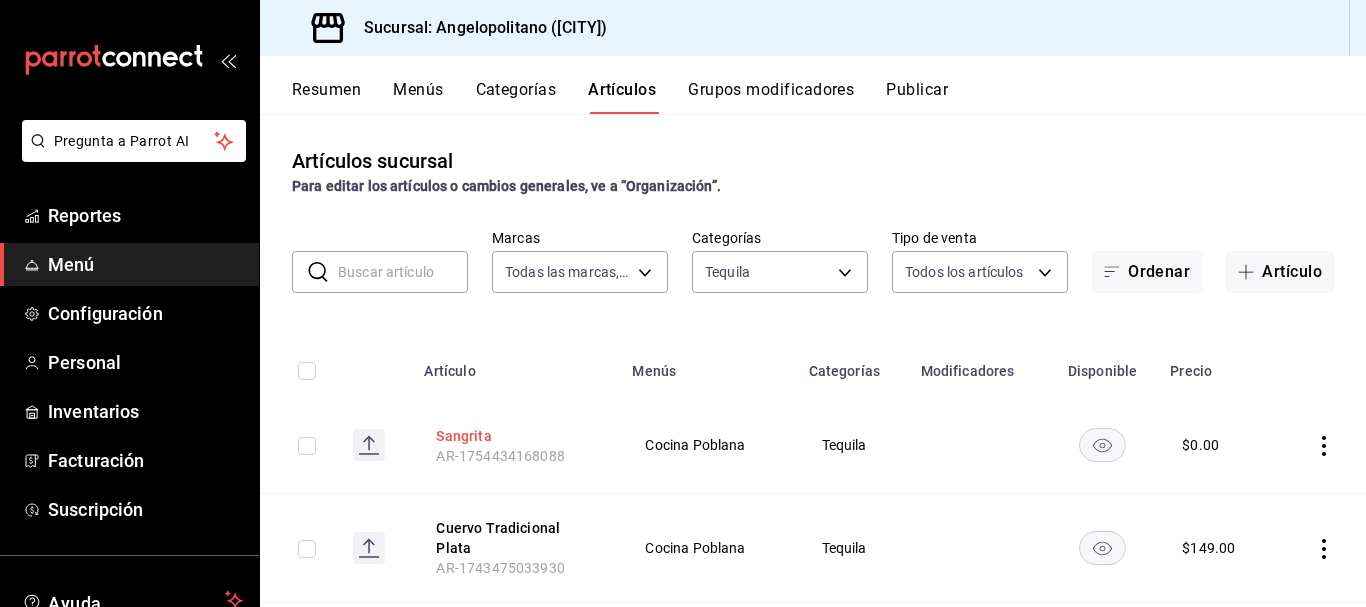 click on "Sangrita" at bounding box center (516, 436) 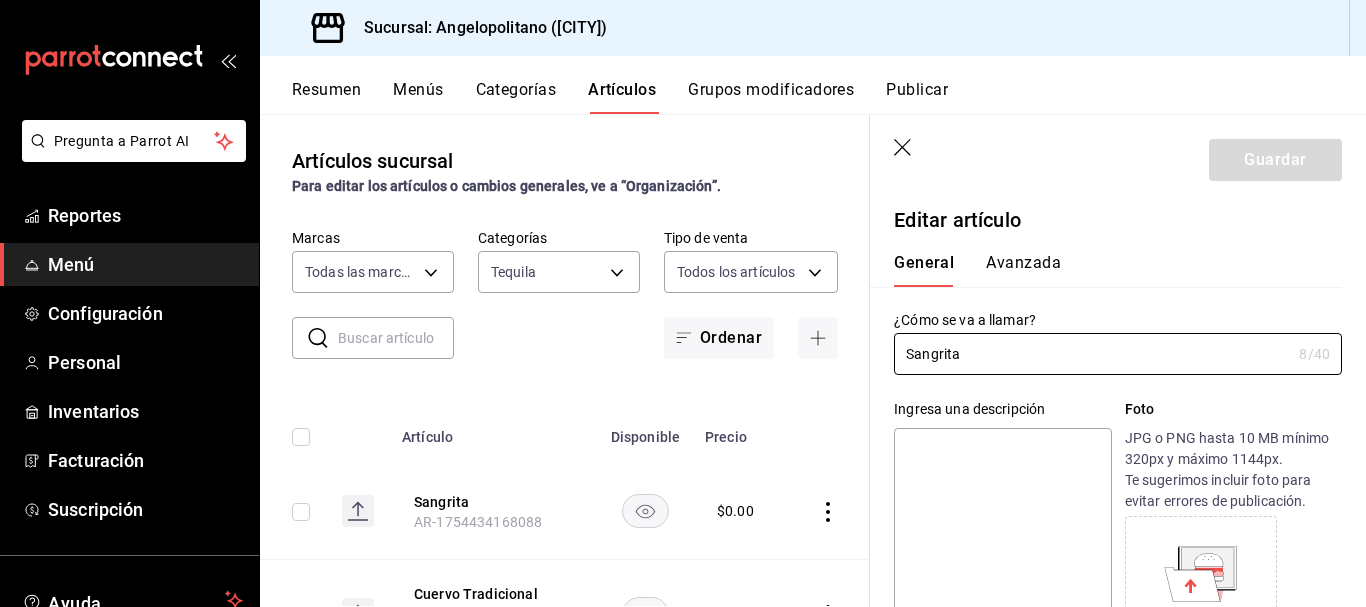 type on "$0.00" 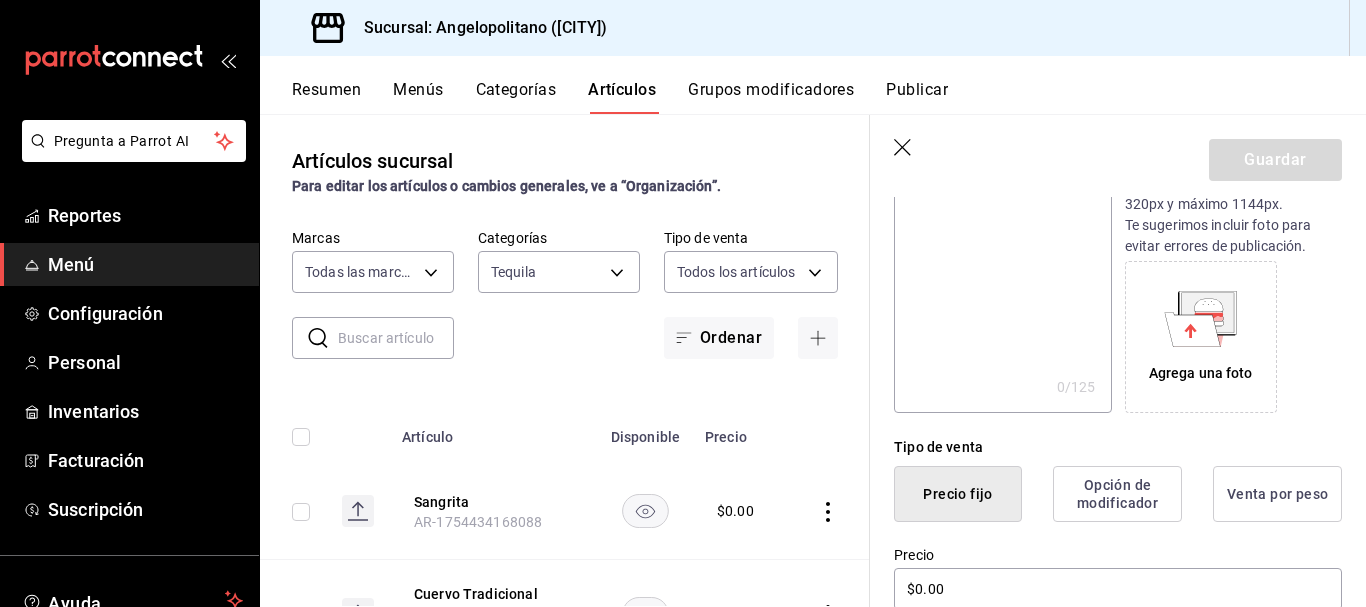 scroll, scrollTop: 480, scrollLeft: 0, axis: vertical 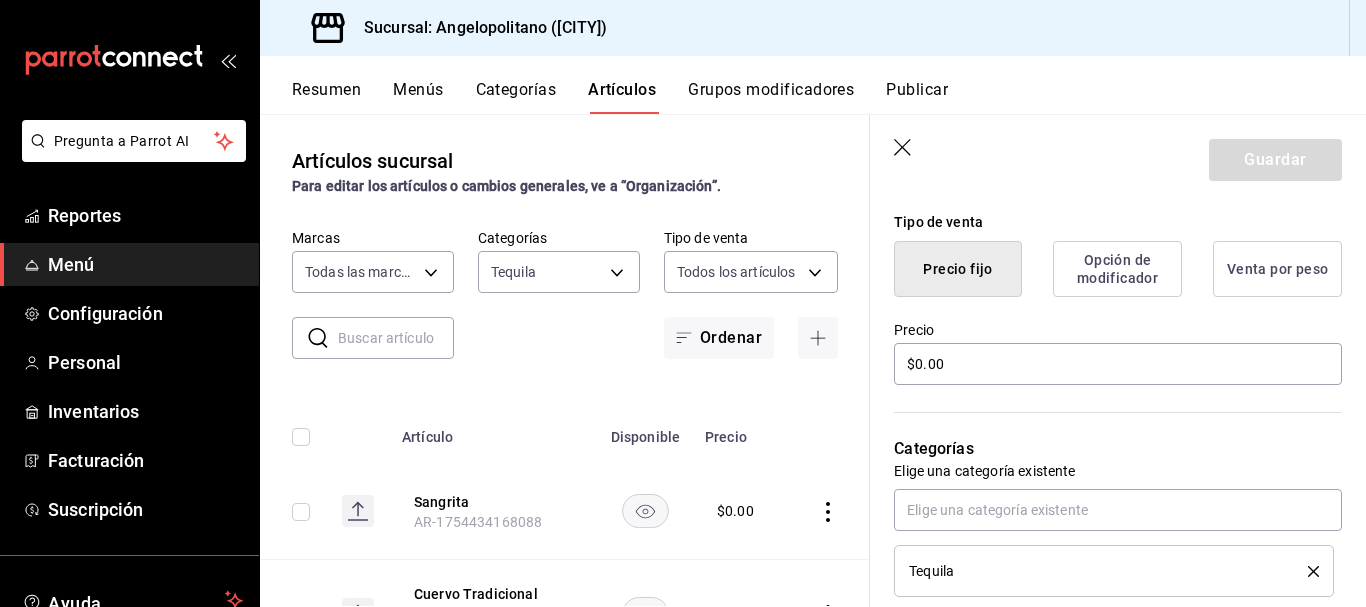 click 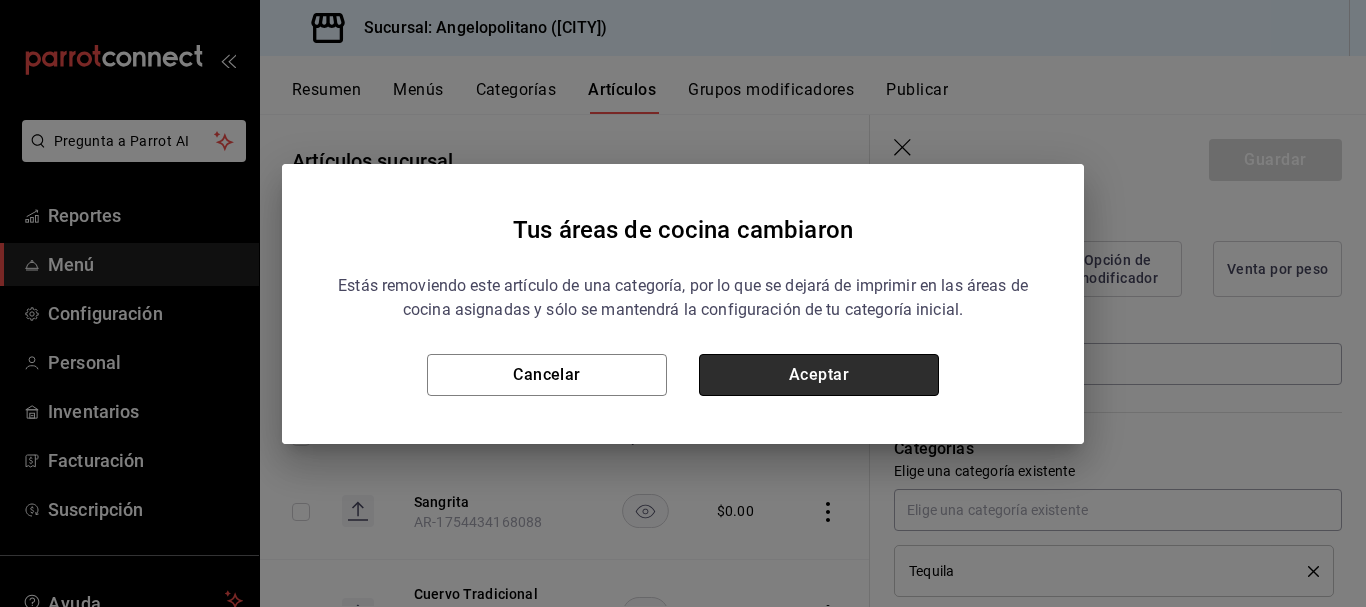 click on "Aceptar" at bounding box center (819, 375) 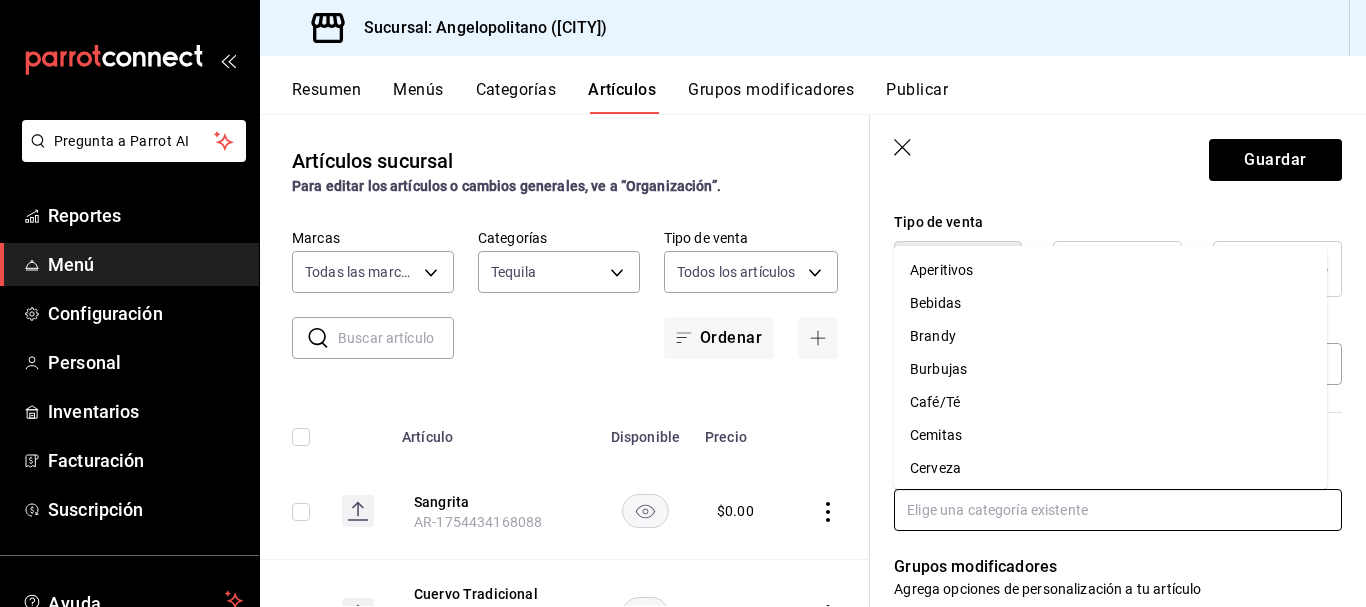 click at bounding box center (1118, 510) 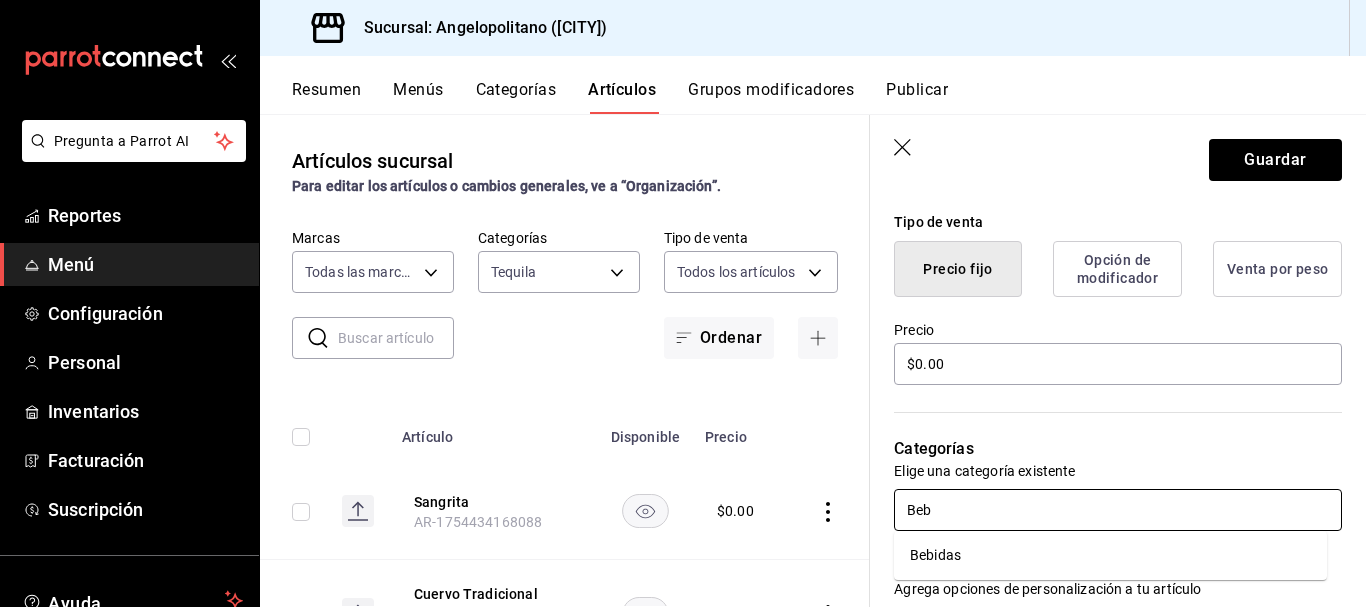 type on "Bebi" 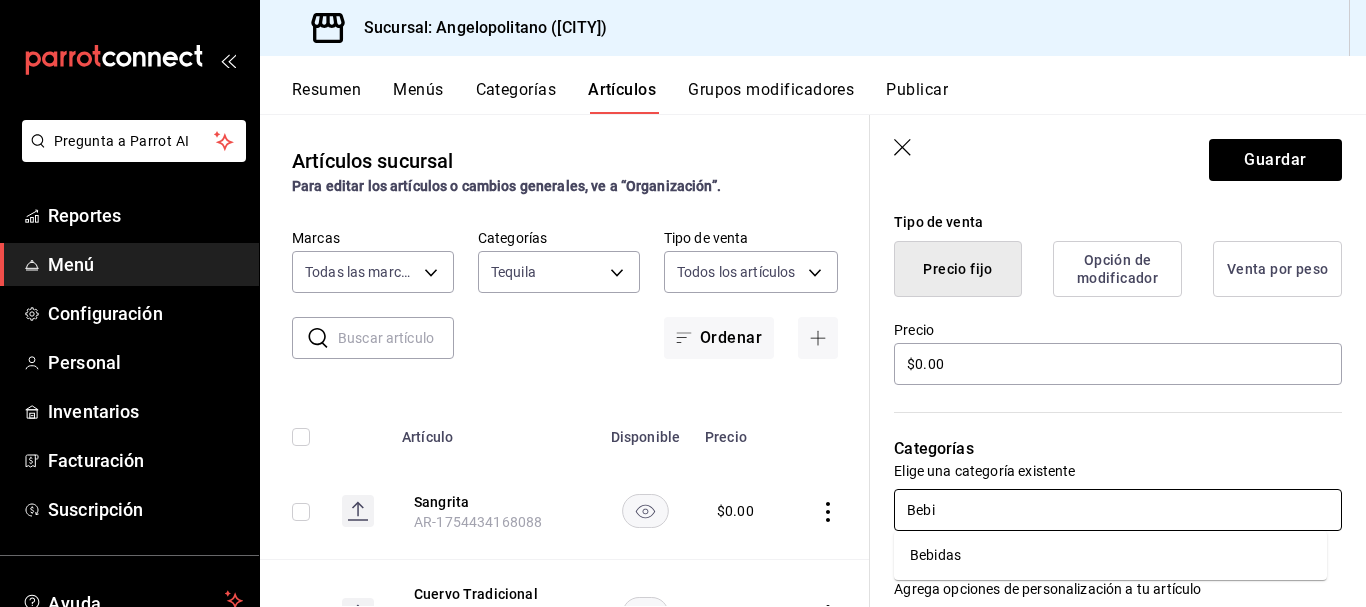 click on "Bebidas" at bounding box center (1110, 555) 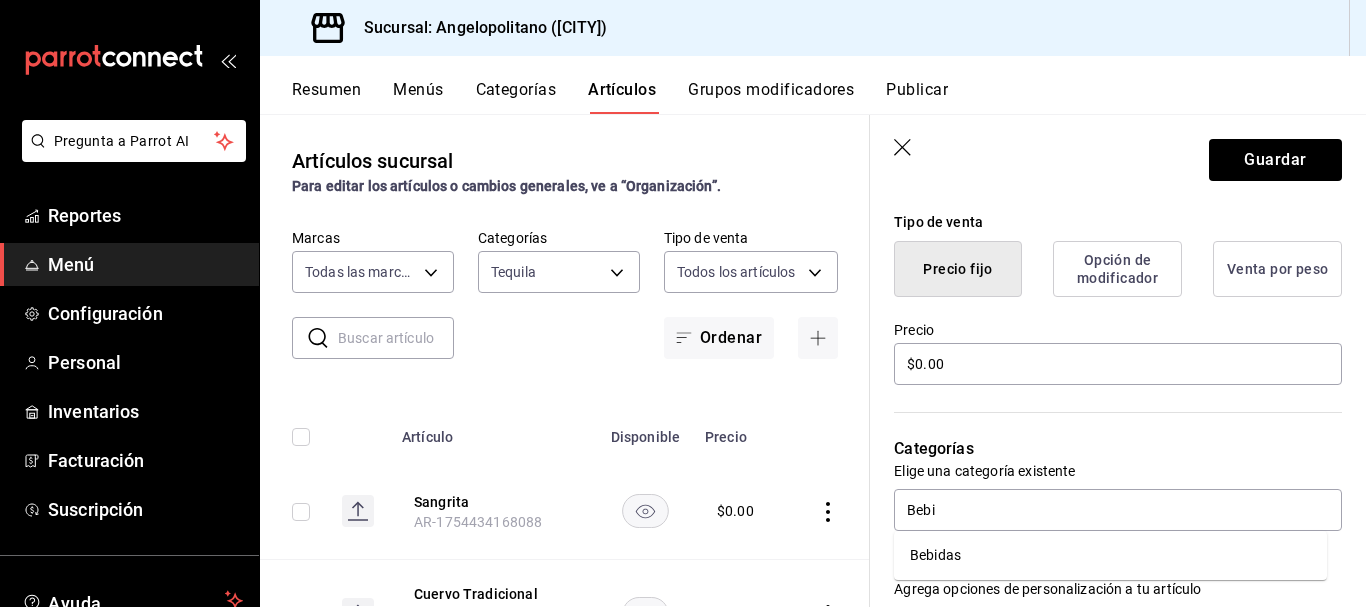 type 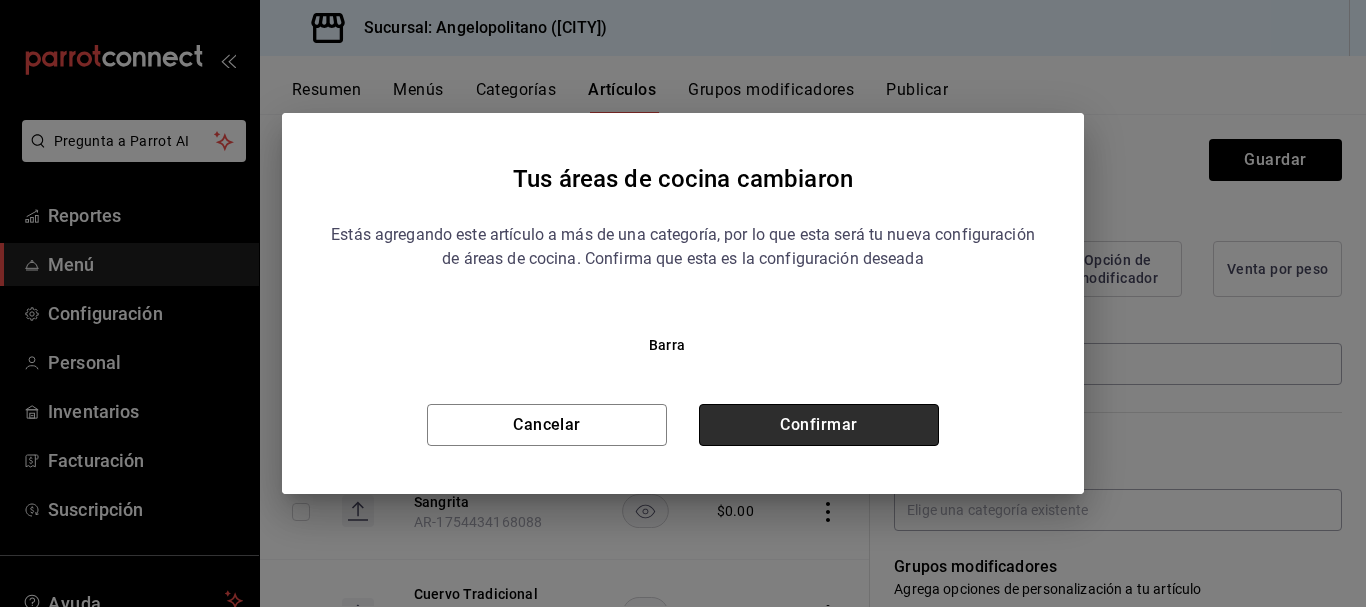click on "Confirmar" at bounding box center (819, 425) 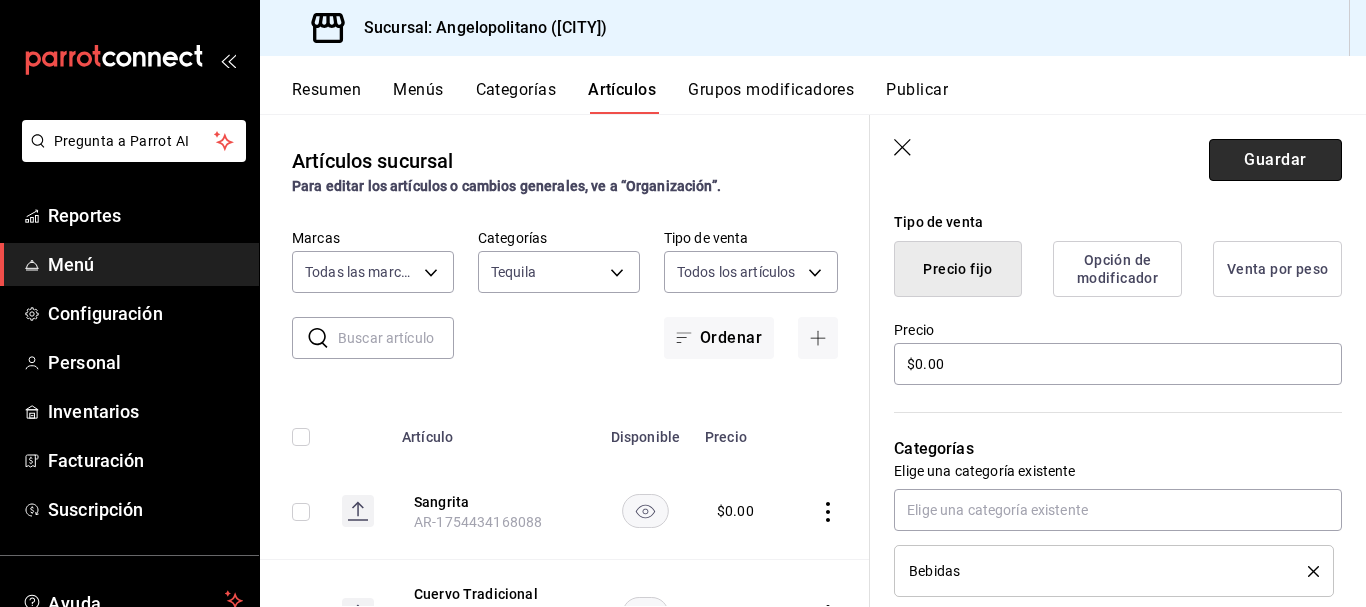 click on "Guardar" at bounding box center (1275, 160) 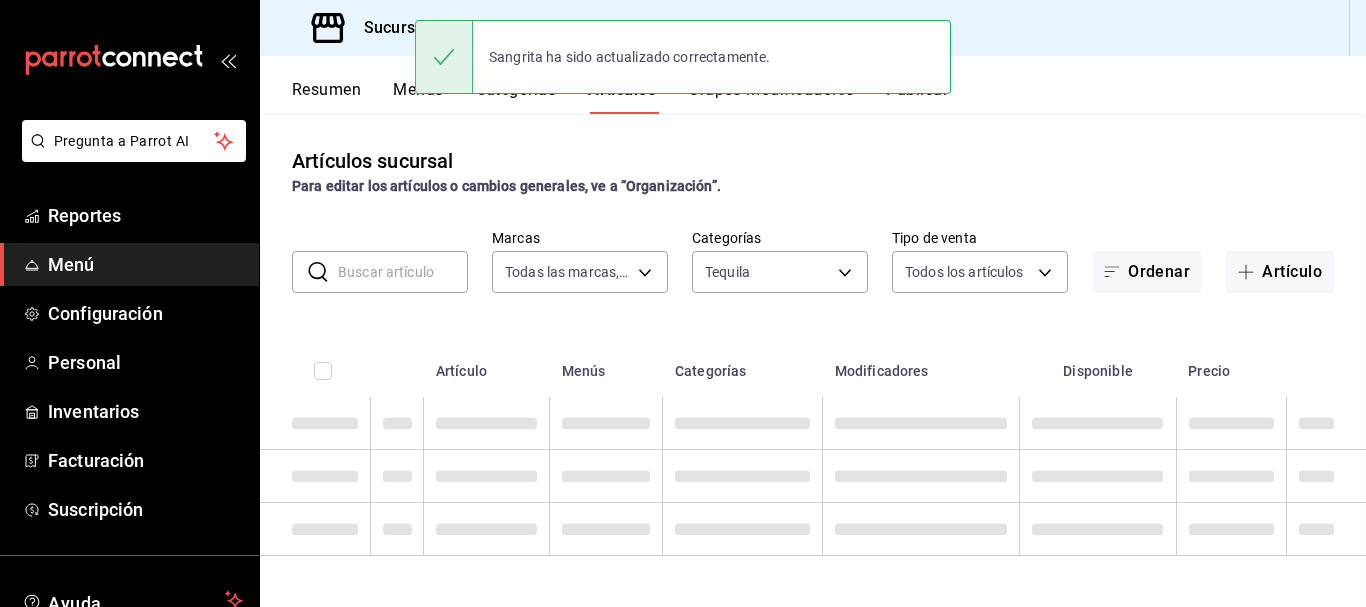 scroll, scrollTop: 0, scrollLeft: 0, axis: both 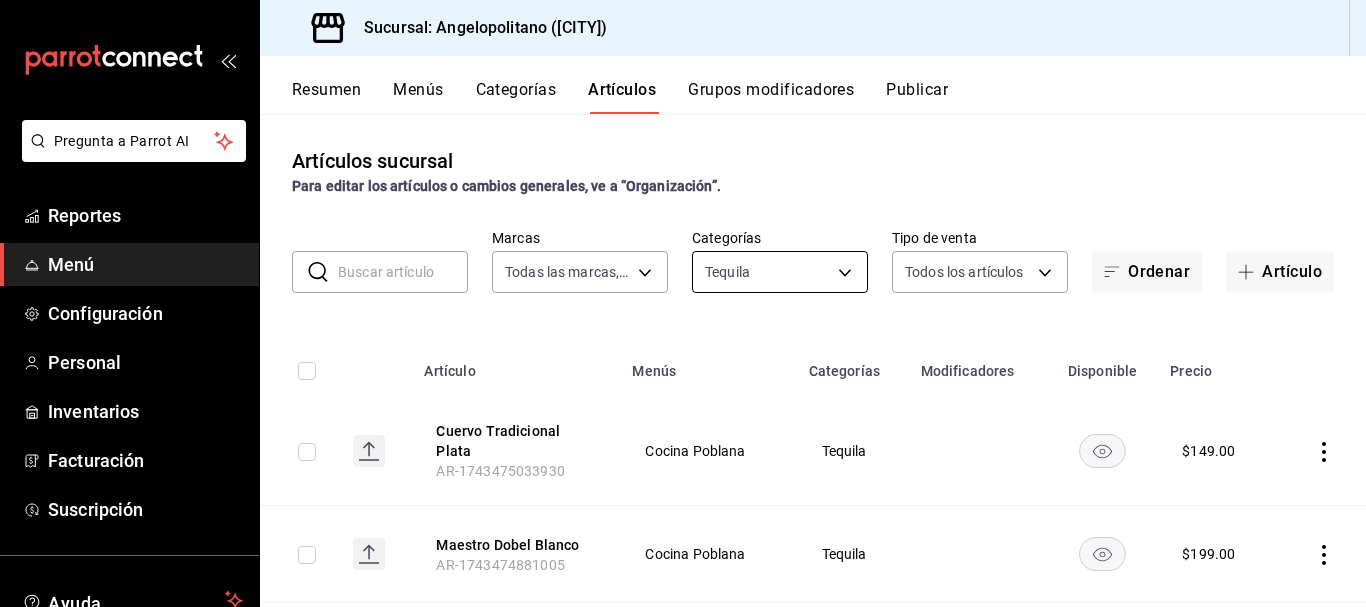 click on "Pregunta a Parrot AI Reportes   Menú   Configuración   Personal   Inventarios   Facturación   Suscripción   Ayuda Recomienda Parrot   [PERSON]   Sugerir nueva función   Sucursal: Angelopolitano ([CITY]) Resumen Menús Categorías Artículos Grupos modificadores Publicar Artículos sucursal Para editar los artículos o cambios generales, ve a “Organización”. ​ ​ Marcas Todas las marcas, Sin marca [UUID] Categorías Tequila $ 149.00 Maestro Dobel Blanco [ID] Cocina Poblana Tequila $ 199.00 Maestro Dobel Diamante [ID] Cocina Poblana Tequila $ 209.00 Herradura Reposado [ID] Cocina Poblana Tequila $ 175.00 Herradura Blanco [ID] Cocina Poblana Tequila $ 160.00 Herradura Añejo [ID] Tequila $ $ $" at bounding box center (683, 303) 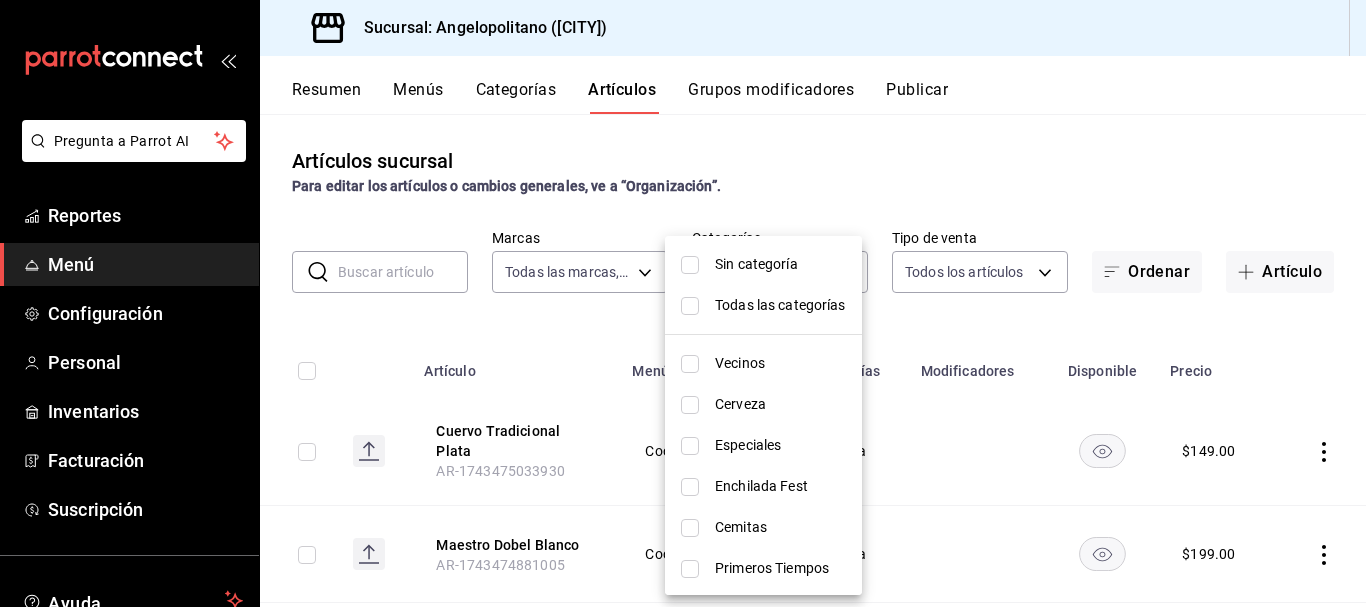 click at bounding box center (683, 303) 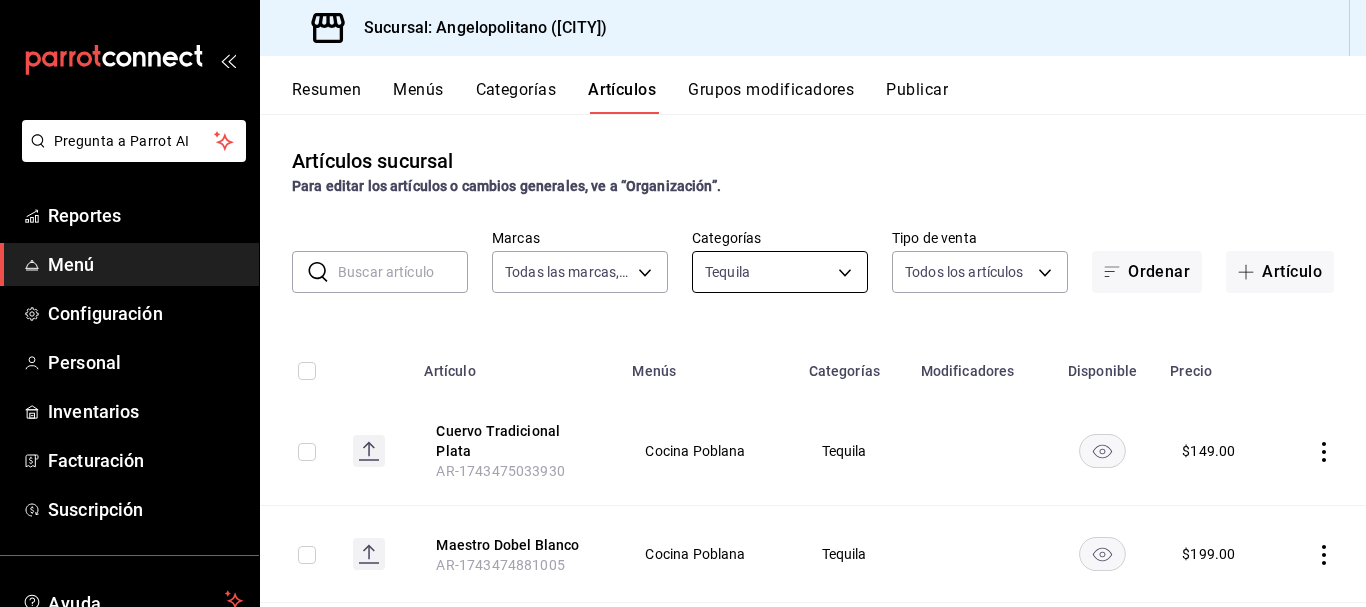 click on "Pregunta a Parrot AI Reportes   Menú   Configuración   Personal   Inventarios   Facturación   Suscripción   Ayuda Recomienda Parrot   [PERSON]   Sugerir nueva función   Sucursal: Angelopolitano ([CITY]) Resumen Menús Categorías Artículos Grupos modificadores Publicar Artículos sucursal Para editar los artículos o cambios generales, ve a “Organización”. ​ ​ Marcas Todas las marcas, Sin marca [UUID] Categorías Tequila $ 149.00 Maestro Dobel Blanco [ID] Cocina Poblana Tequila $ 199.00 Maestro Dobel Diamante [ID] Cocina Poblana Tequila $ 209.00 Herradura Reposado [ID] Cocina Poblana Tequila $ 175.00 Herradura Blanco [ID] Cocina Poblana Tequila $ 160.00 Herradura Añejo [ID] Tequila $ $ $" at bounding box center (683, 303) 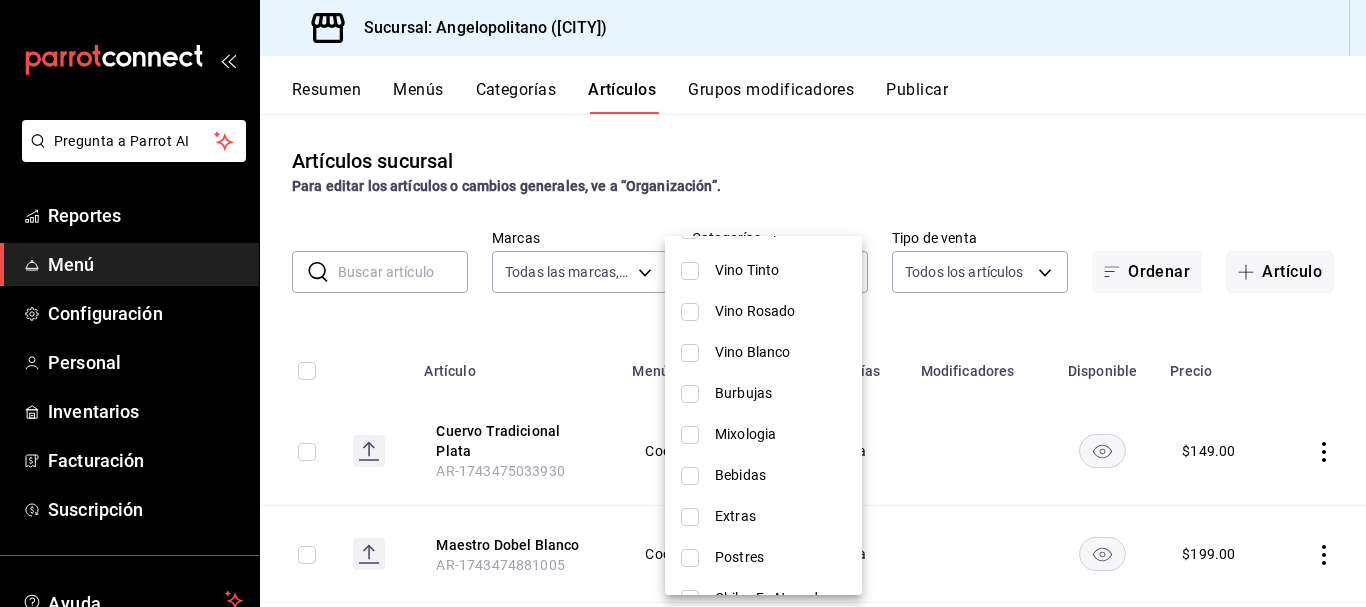 scroll, scrollTop: 881, scrollLeft: 0, axis: vertical 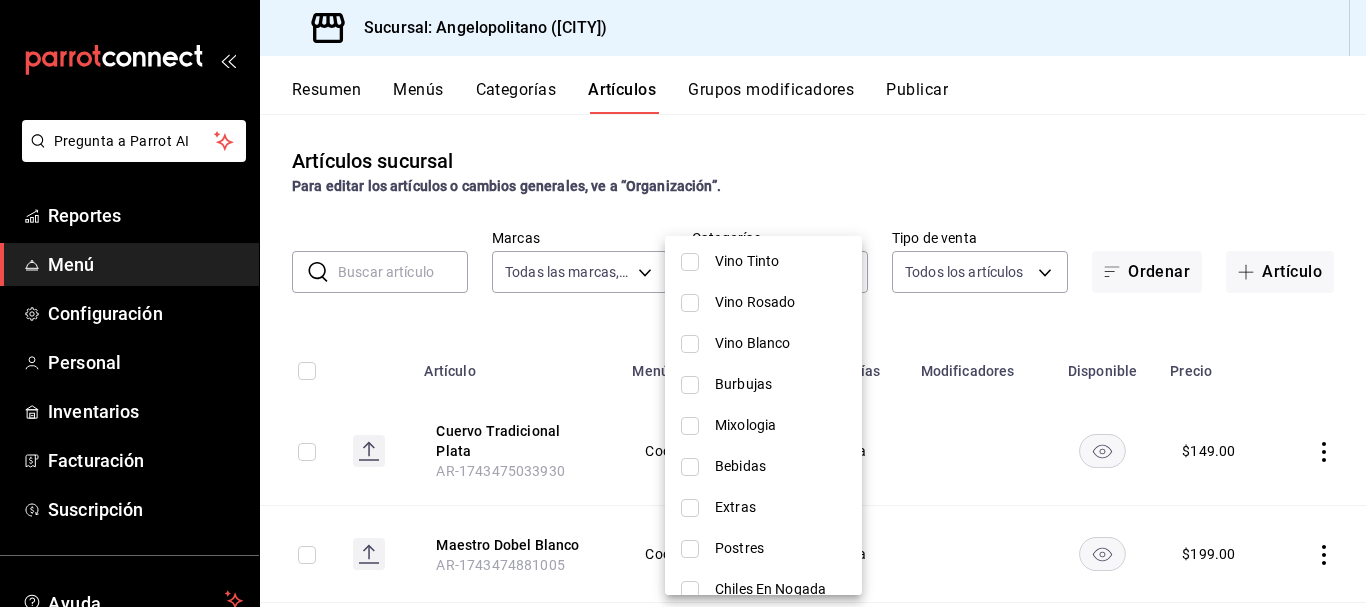 click at bounding box center [690, 467] 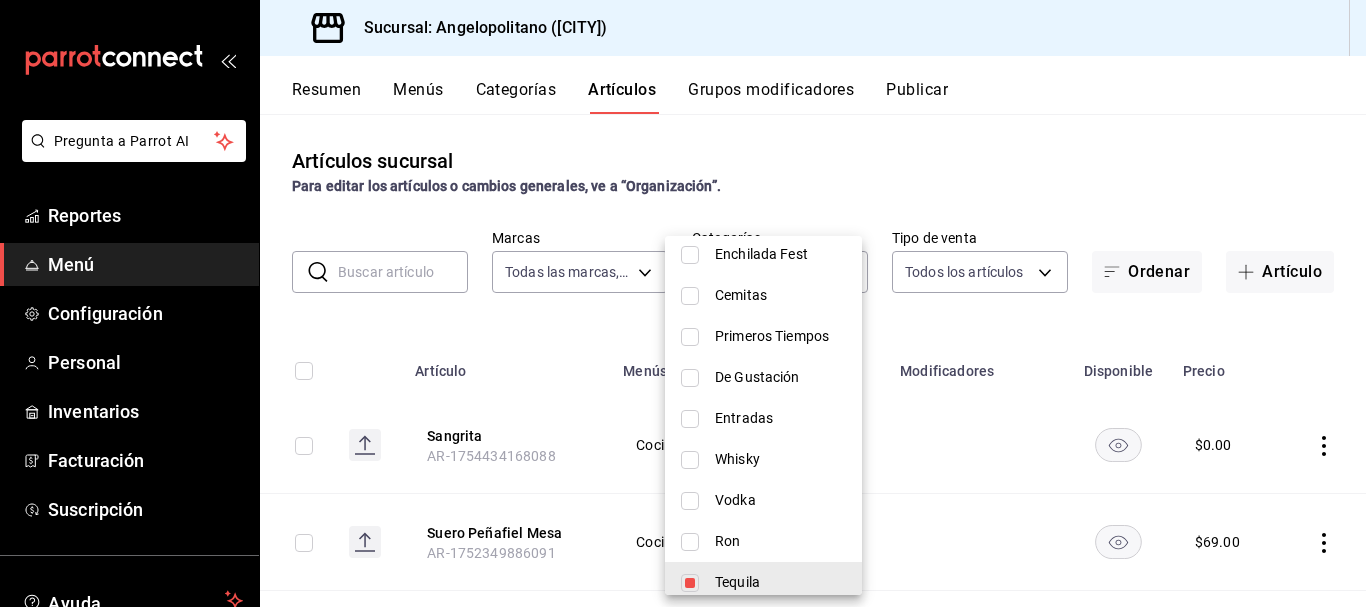 scroll, scrollTop: 309, scrollLeft: 0, axis: vertical 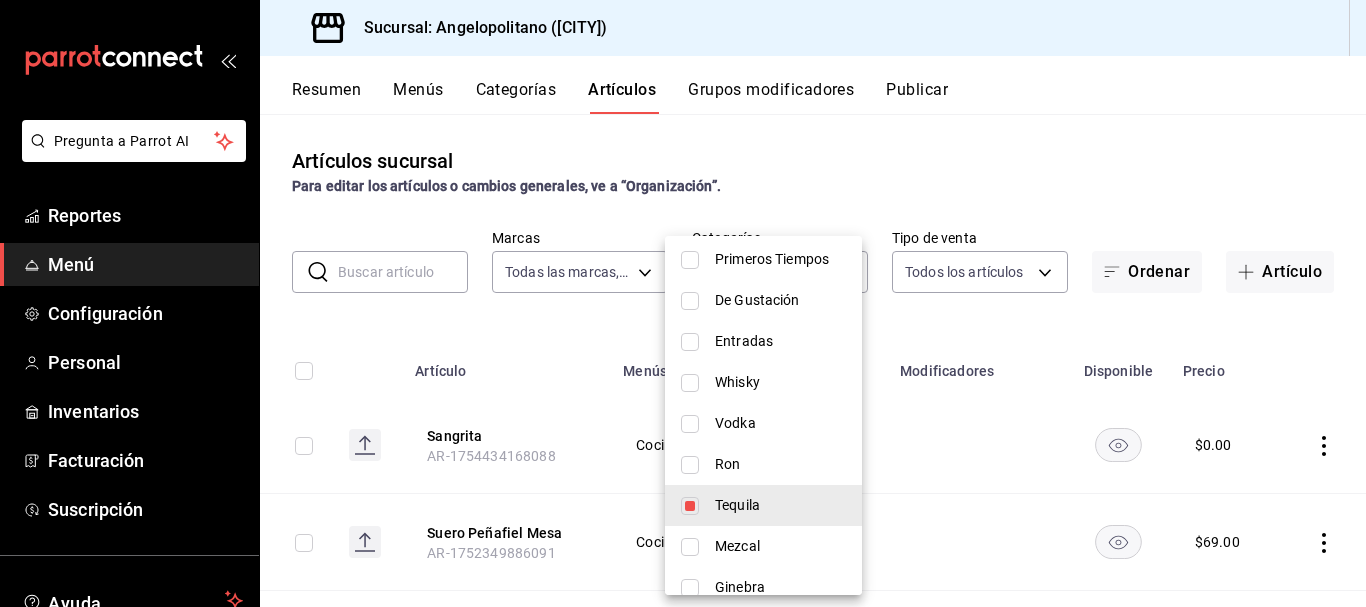click at bounding box center (690, 506) 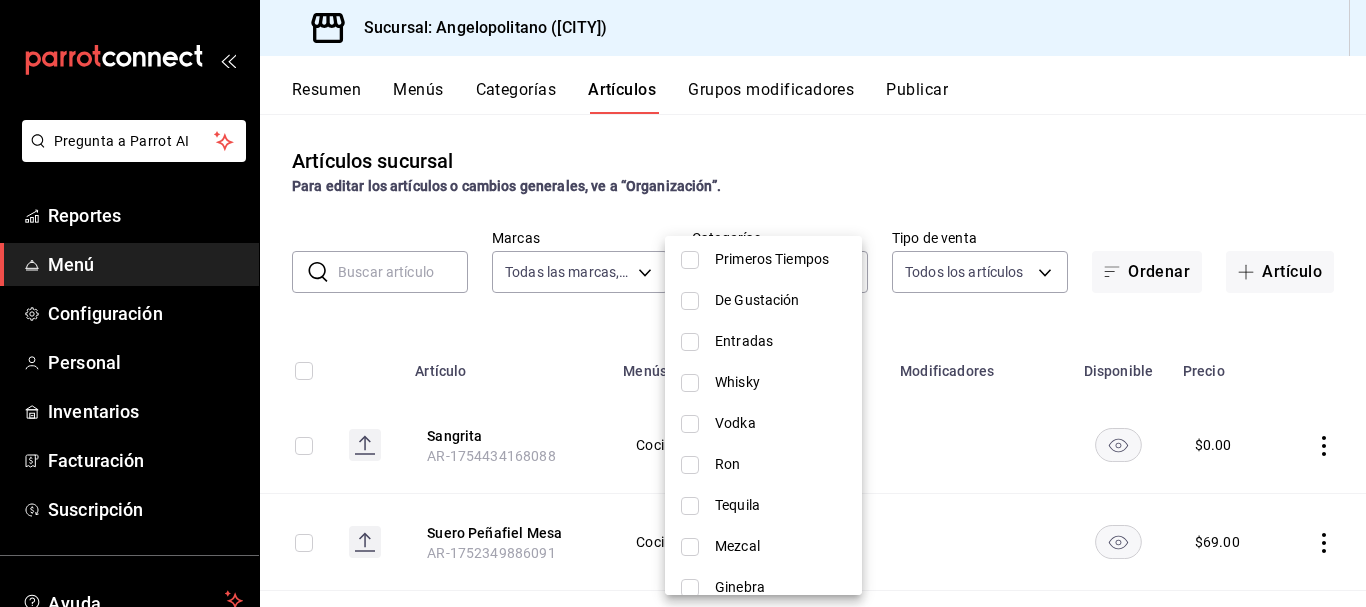 click at bounding box center (683, 303) 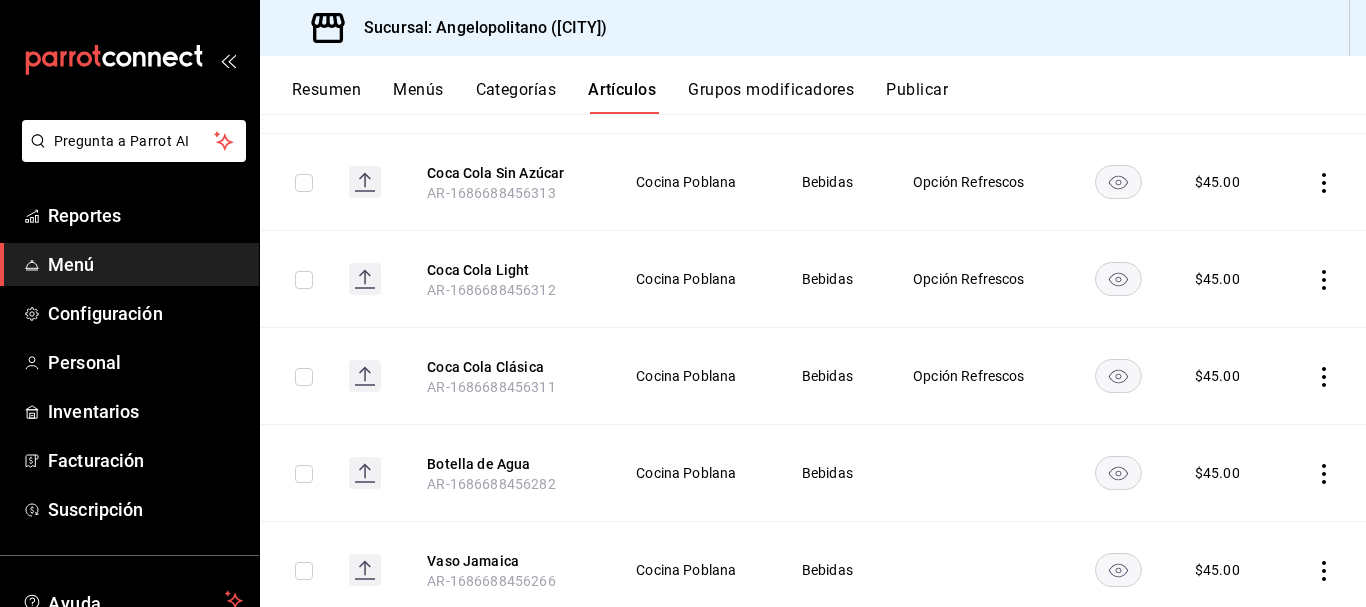 scroll, scrollTop: 2460, scrollLeft: 0, axis: vertical 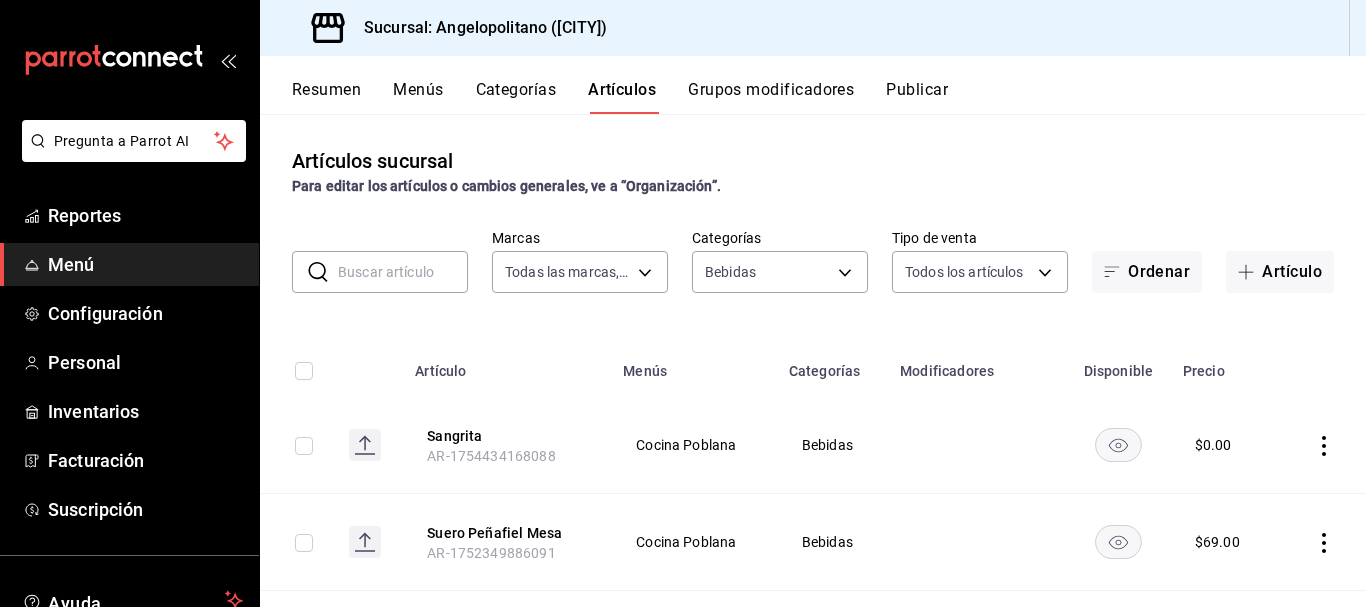click at bounding box center [403, 272] 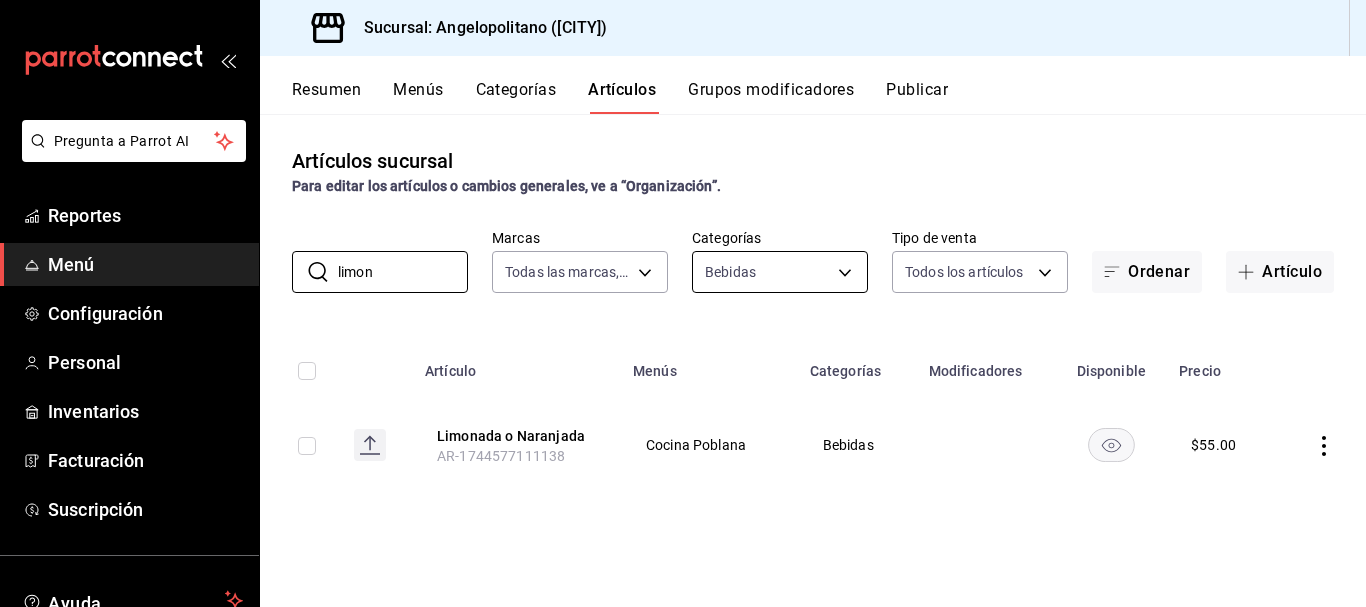 type on "limon" 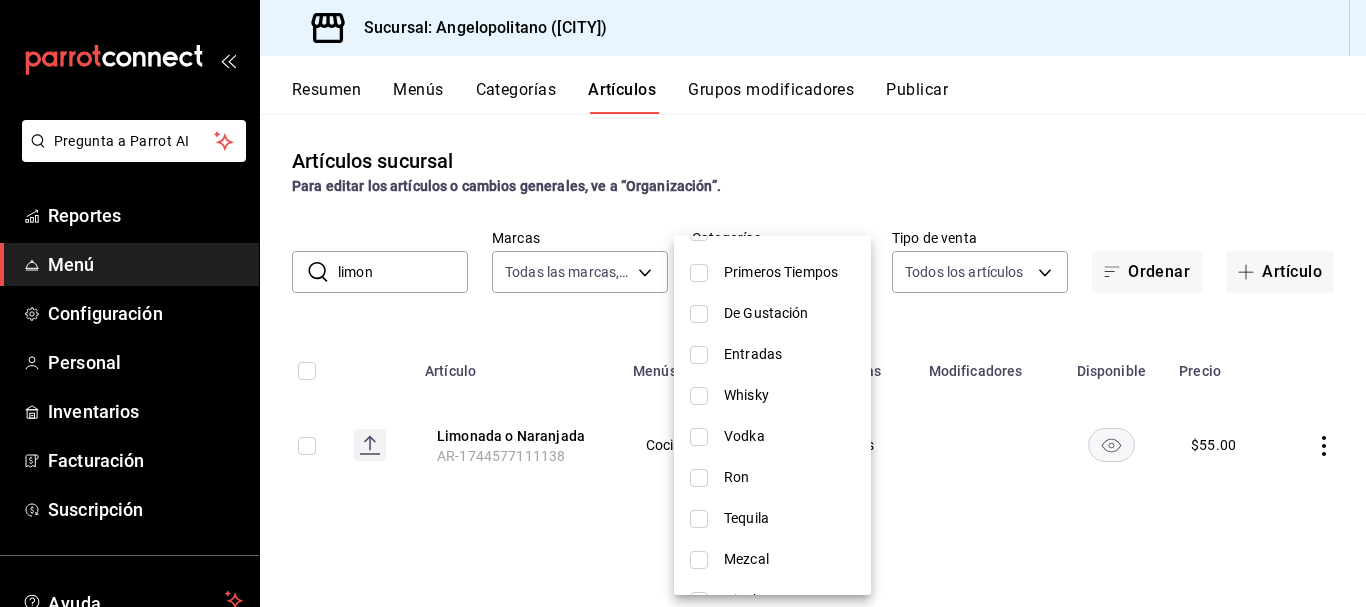 scroll, scrollTop: 387, scrollLeft: 0, axis: vertical 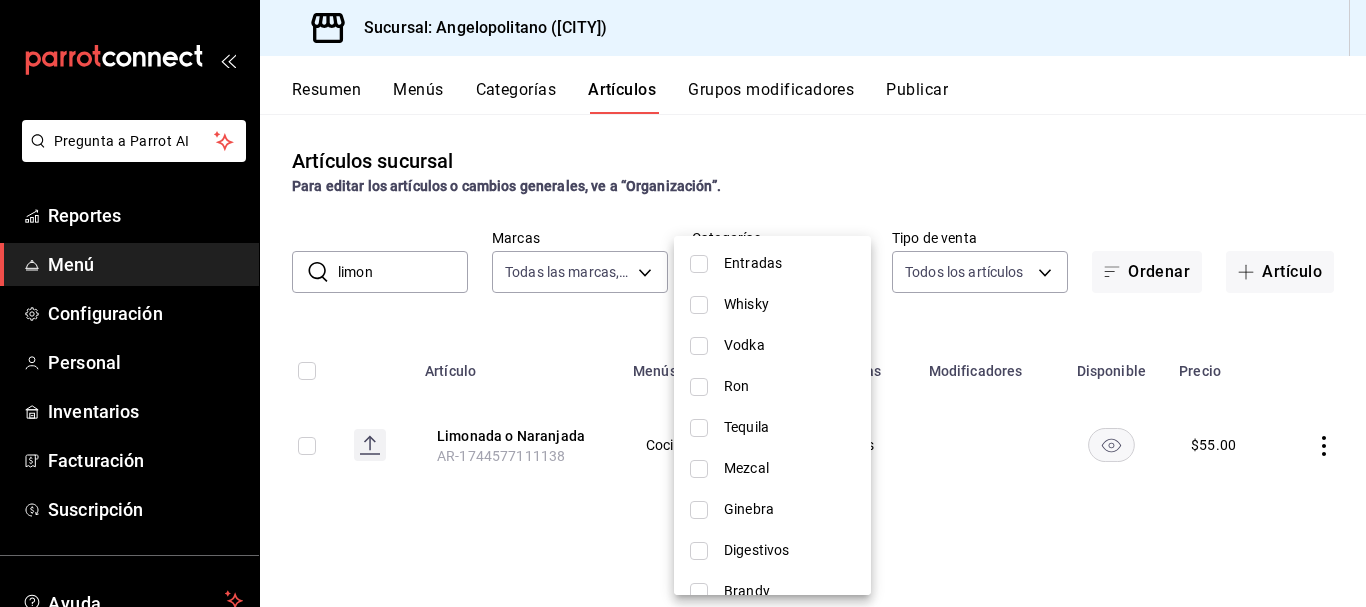 click on "Tequila" at bounding box center [772, 427] 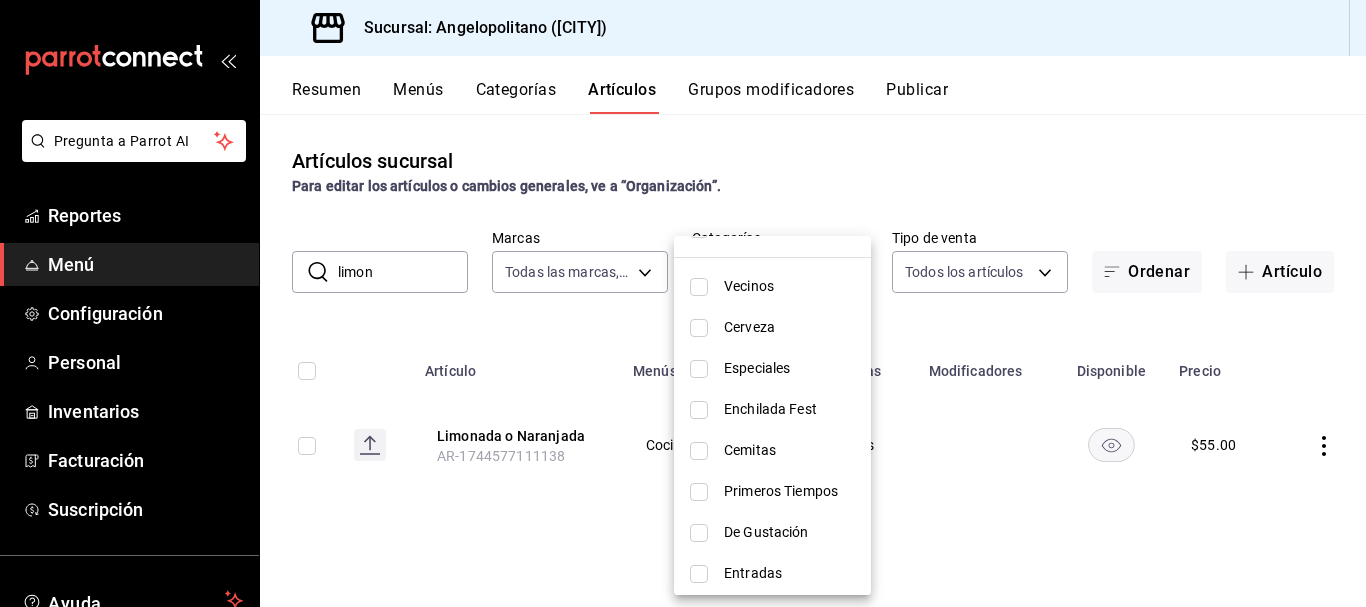 scroll, scrollTop: 0, scrollLeft: 0, axis: both 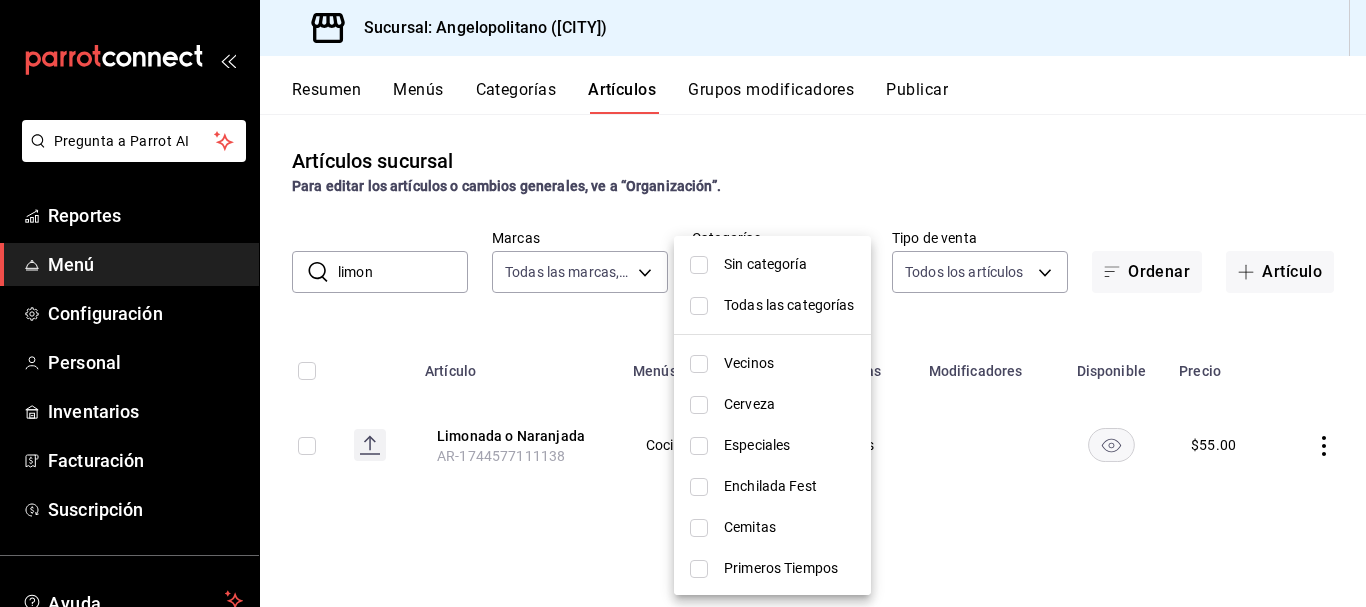 click at bounding box center (683, 303) 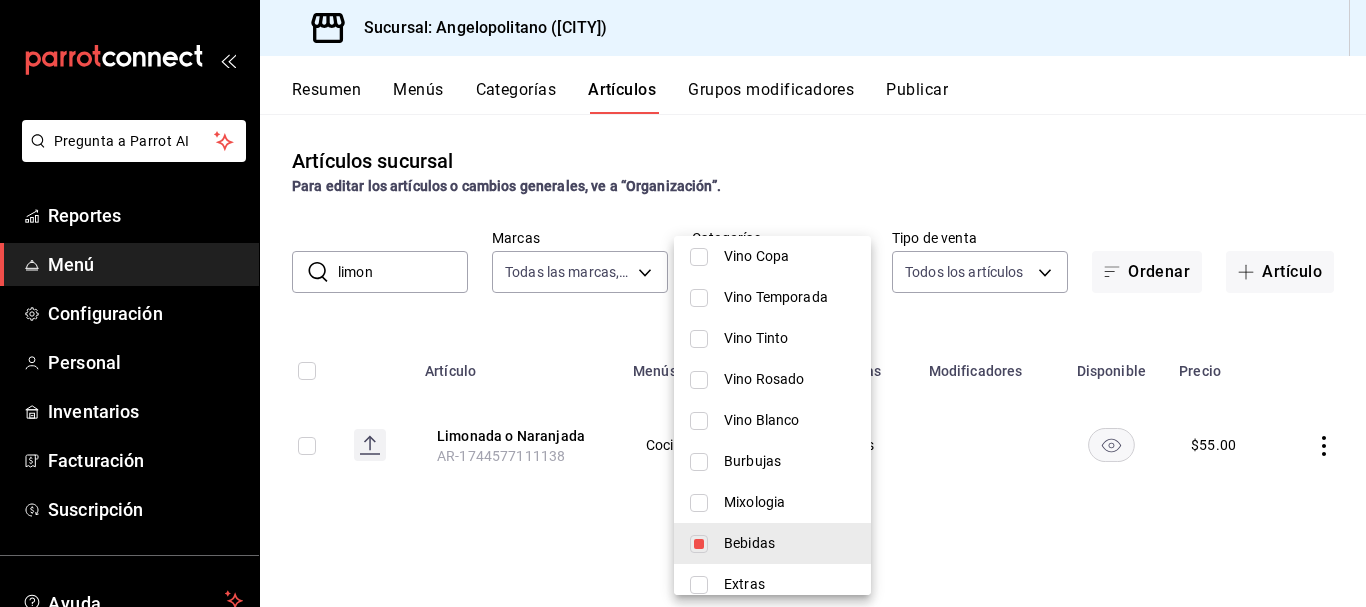scroll, scrollTop: 868, scrollLeft: 0, axis: vertical 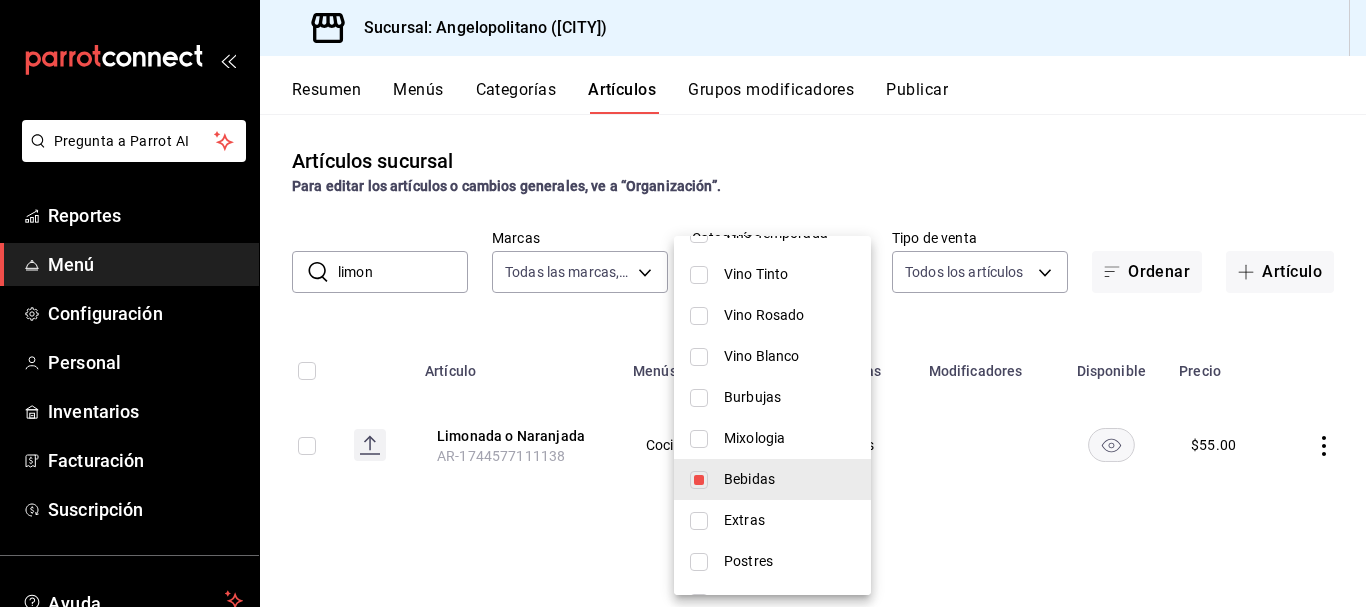 click on "Bebidas" at bounding box center (772, 479) 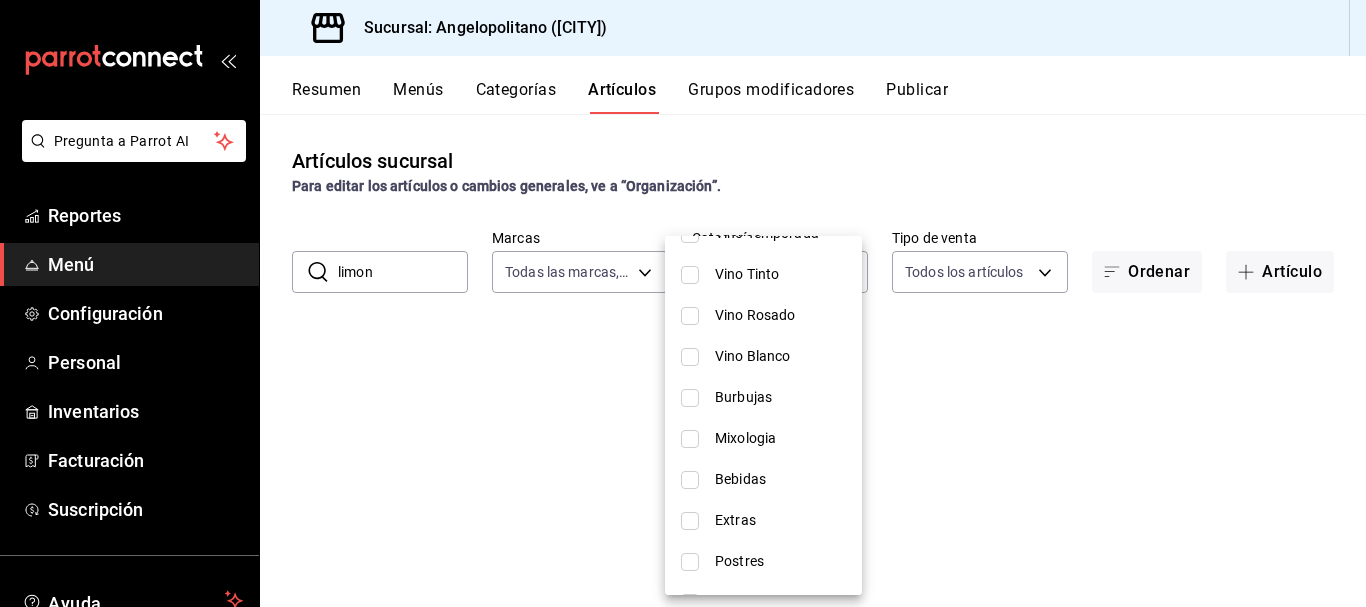click at bounding box center (683, 303) 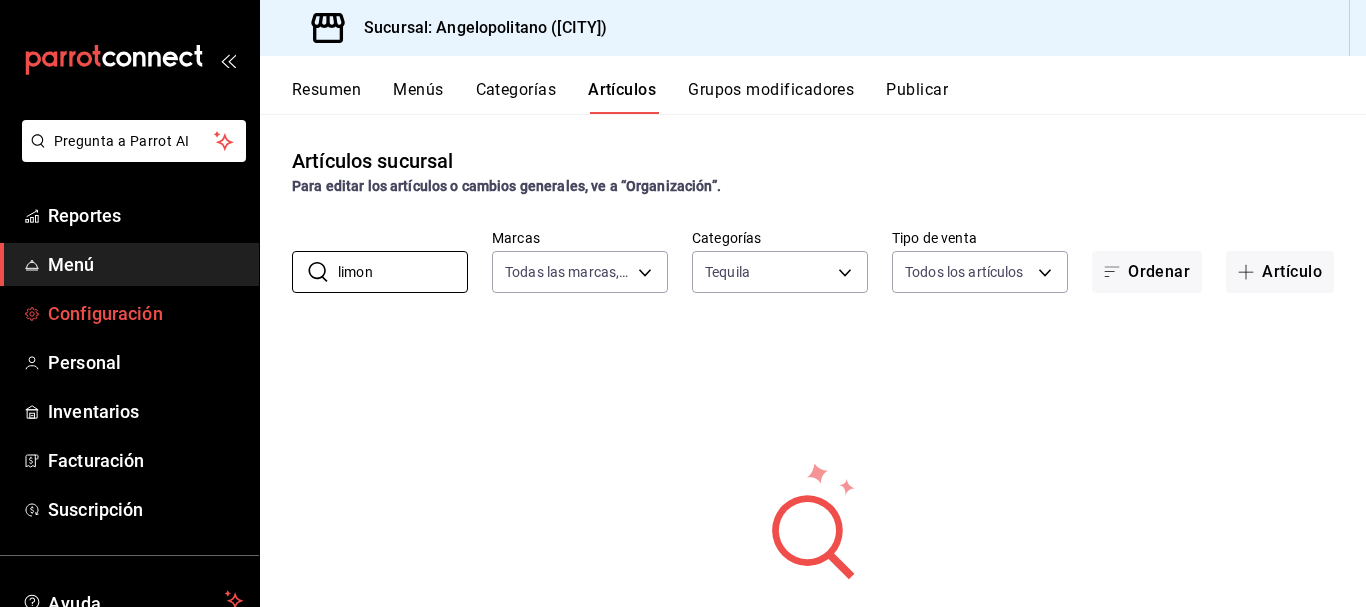drag, startPoint x: 382, startPoint y: 275, endPoint x: 181, endPoint y: 297, distance: 202.2004 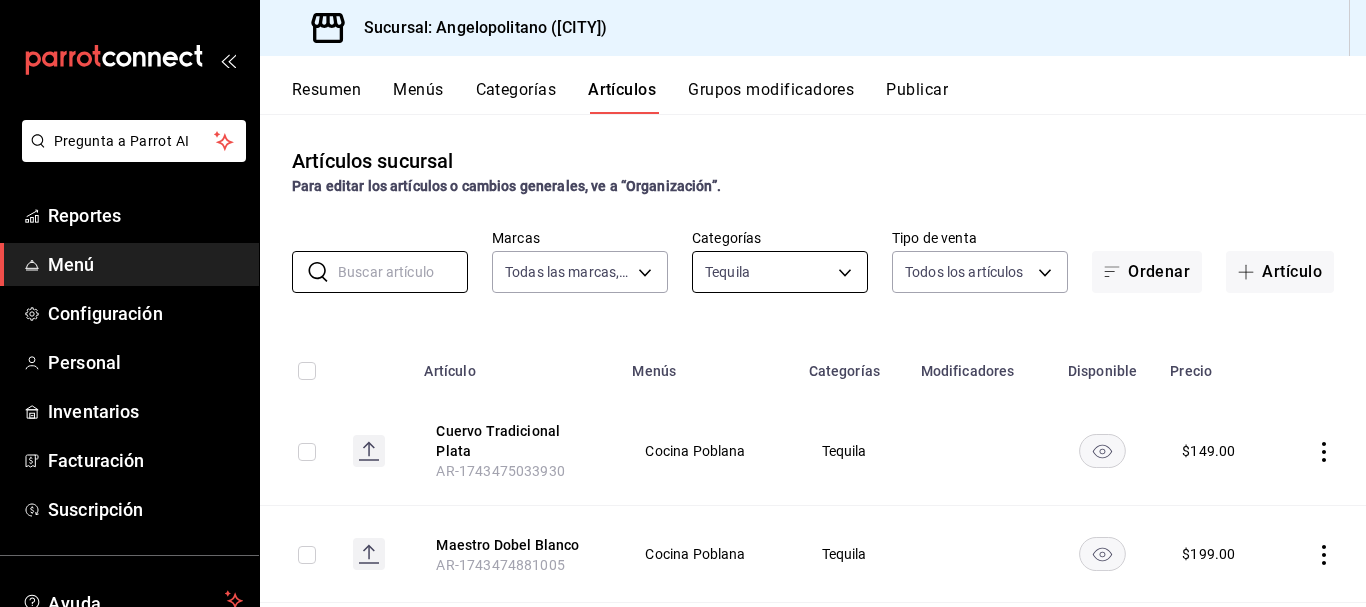type 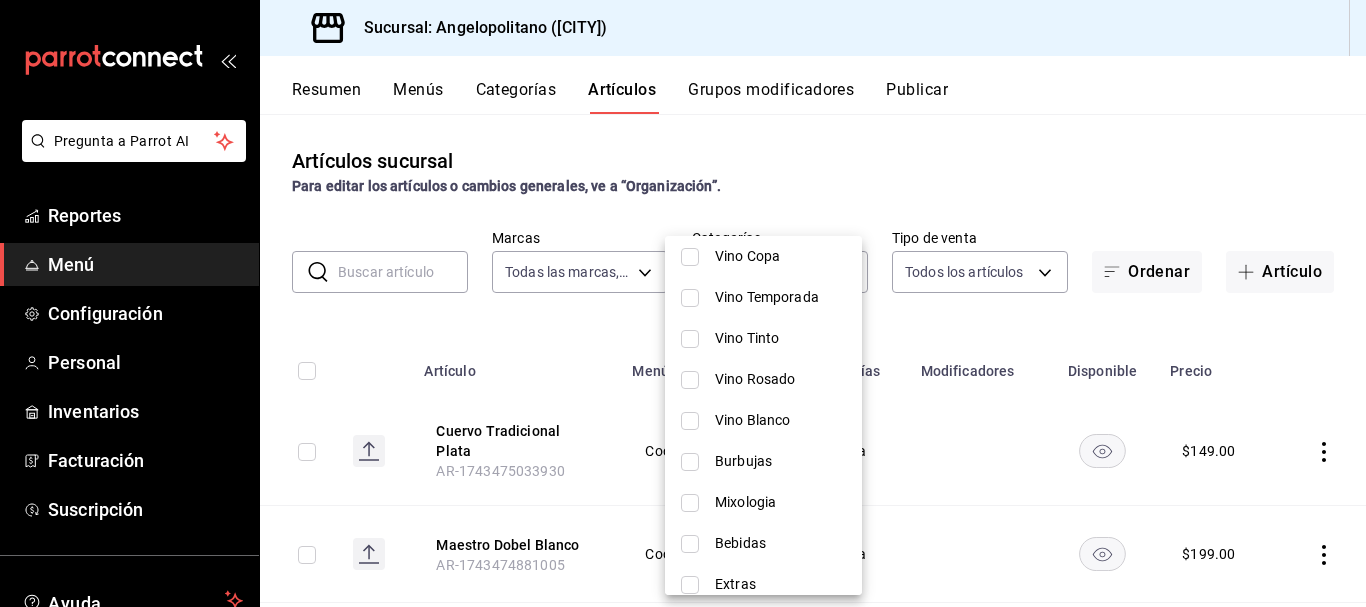 scroll, scrollTop: 859, scrollLeft: 0, axis: vertical 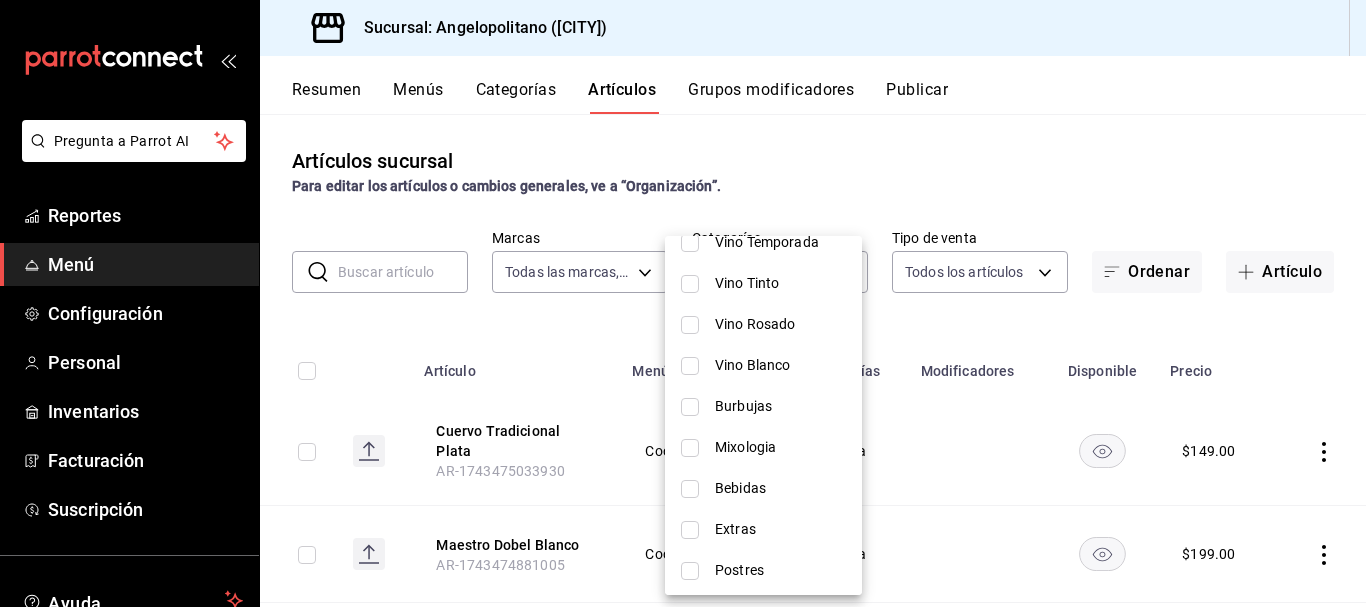 click at bounding box center [690, 489] 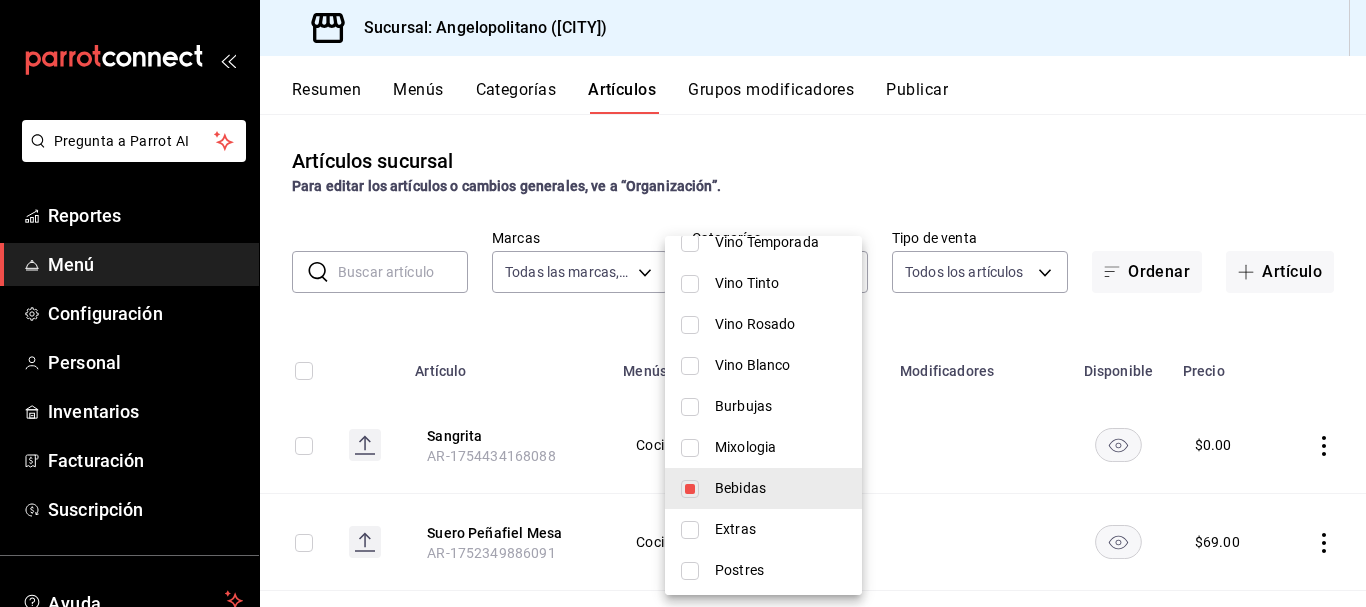 click at bounding box center (683, 303) 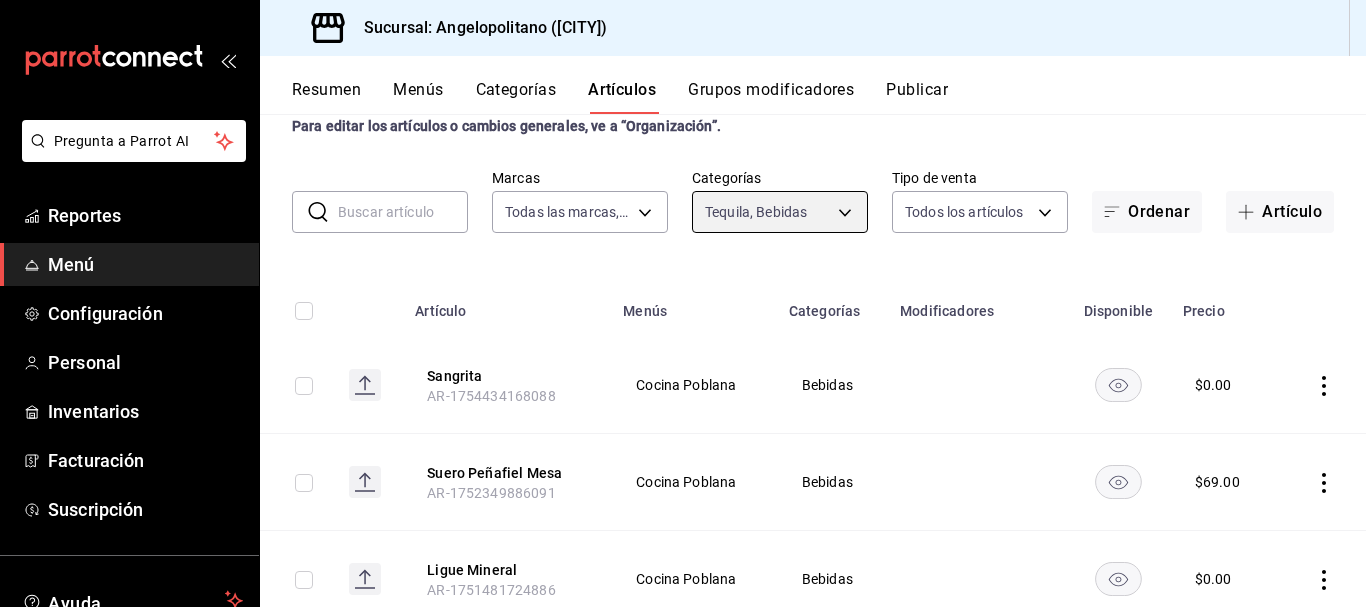 scroll, scrollTop: 65, scrollLeft: 0, axis: vertical 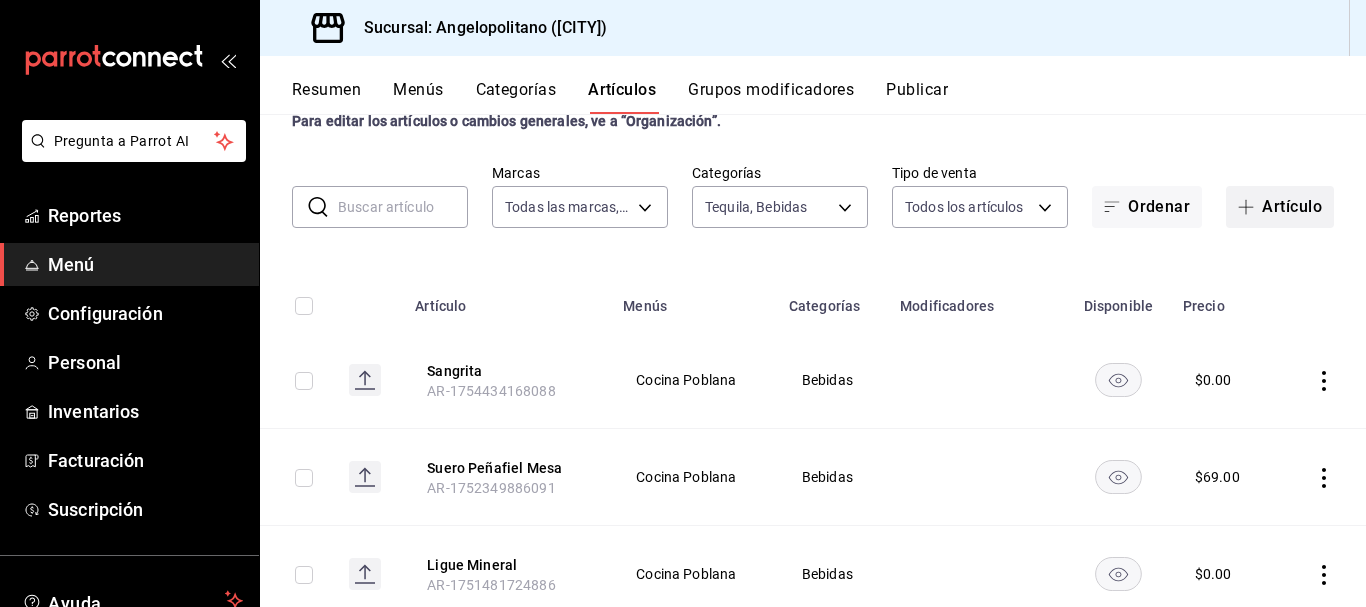 drag, startPoint x: 1283, startPoint y: 184, endPoint x: 1283, endPoint y: 199, distance: 15 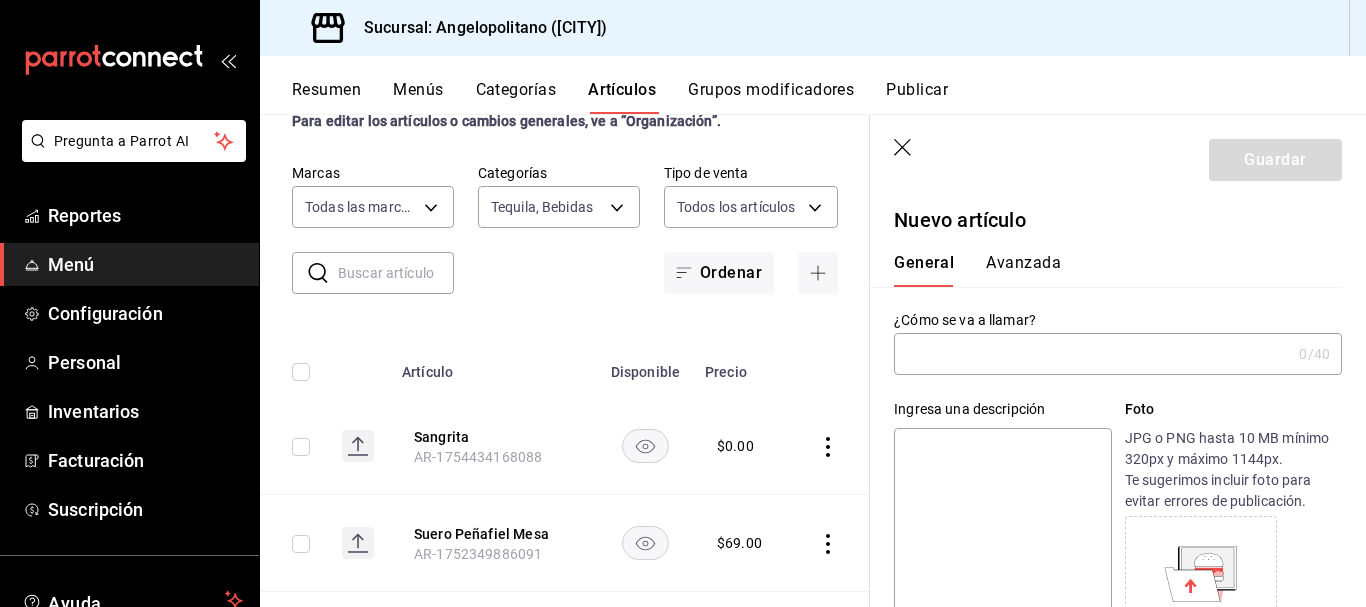 type on "Ñ" 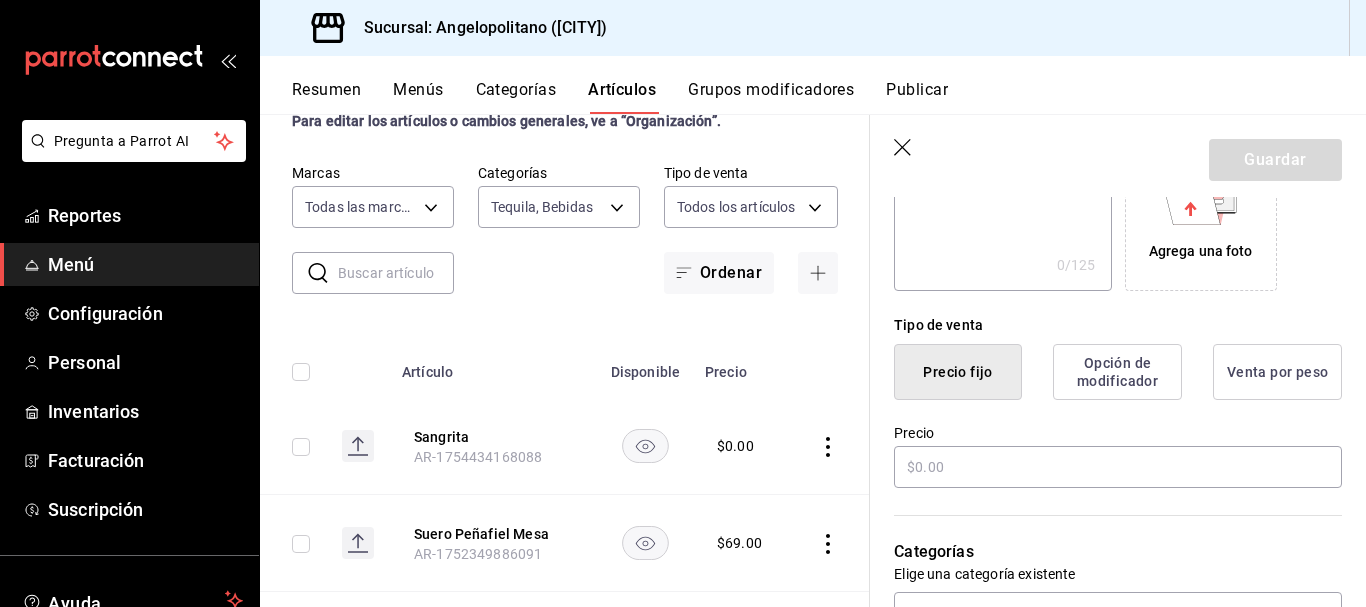 scroll, scrollTop: 371, scrollLeft: 0, axis: vertical 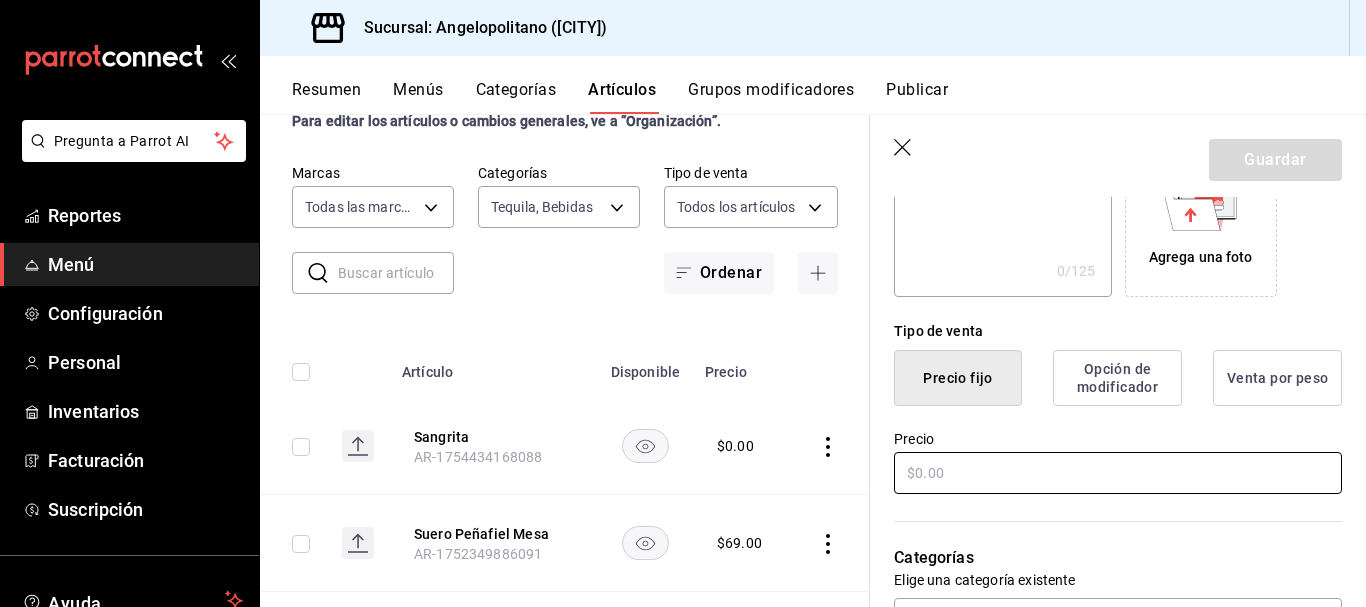 type on "Limon" 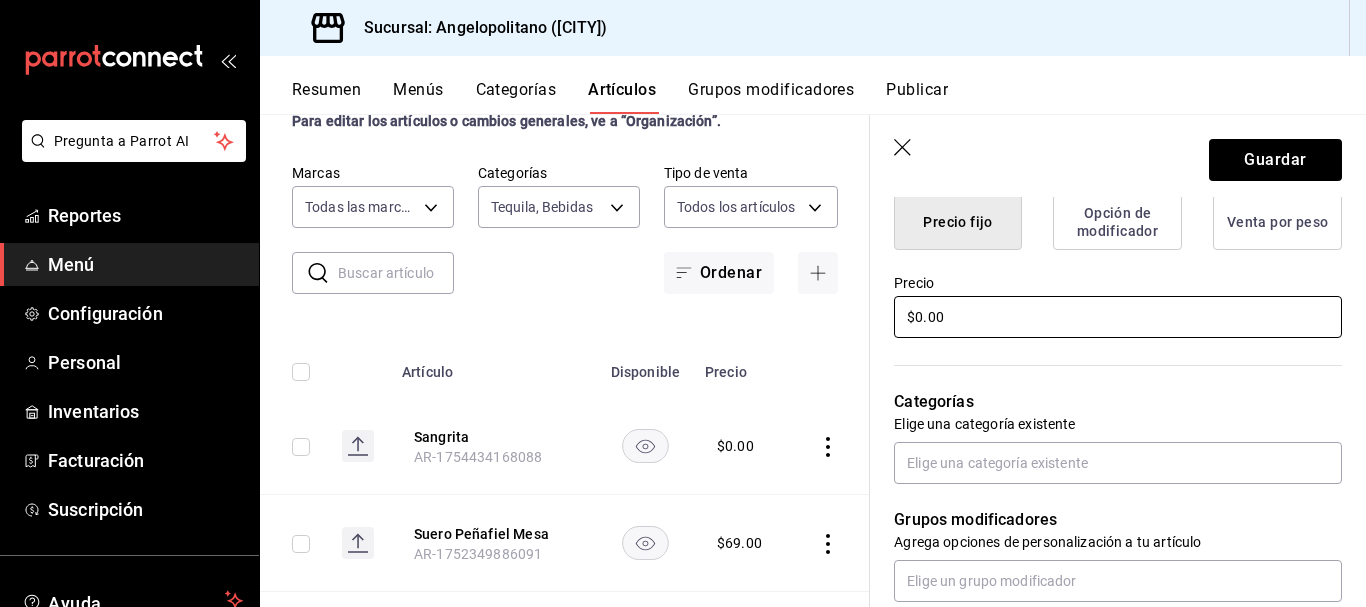 scroll, scrollTop: 533, scrollLeft: 0, axis: vertical 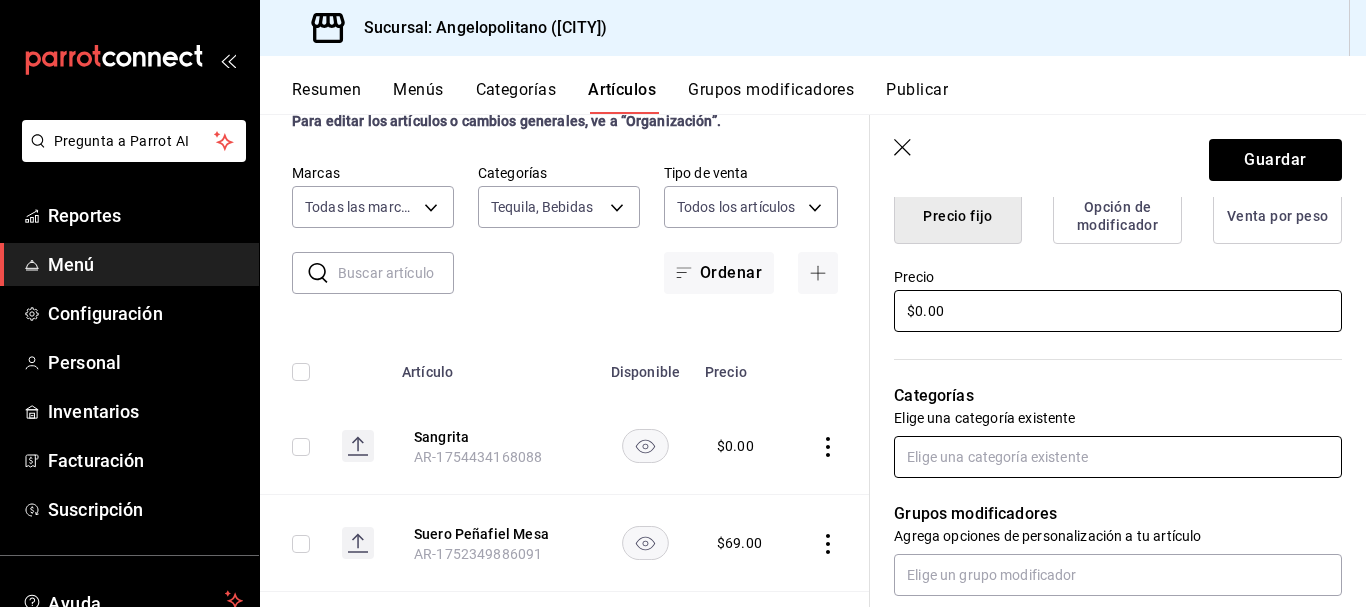 type on "$0.00" 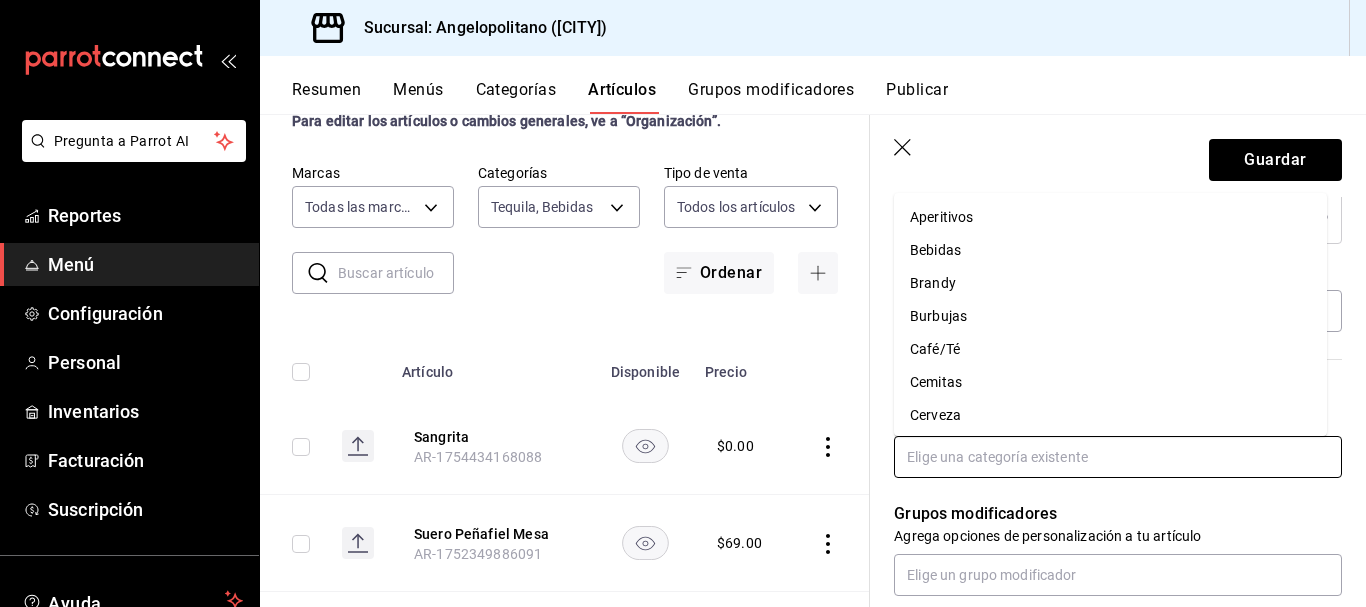 click at bounding box center [1118, 457] 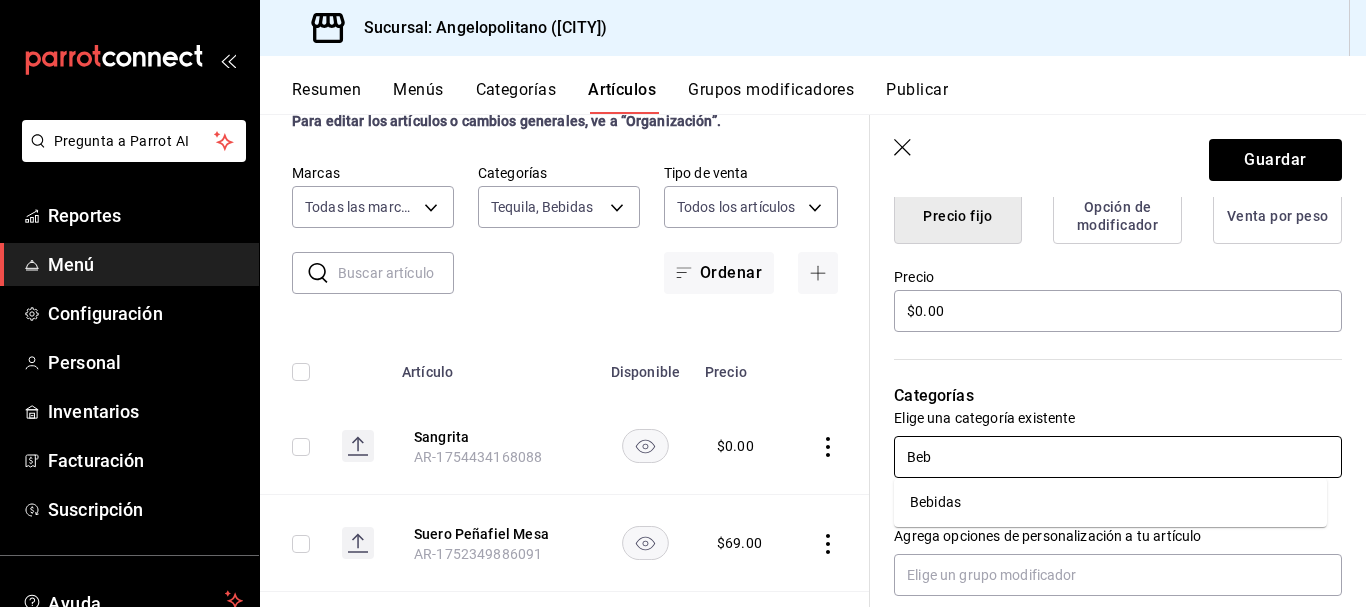 type on "Bebi" 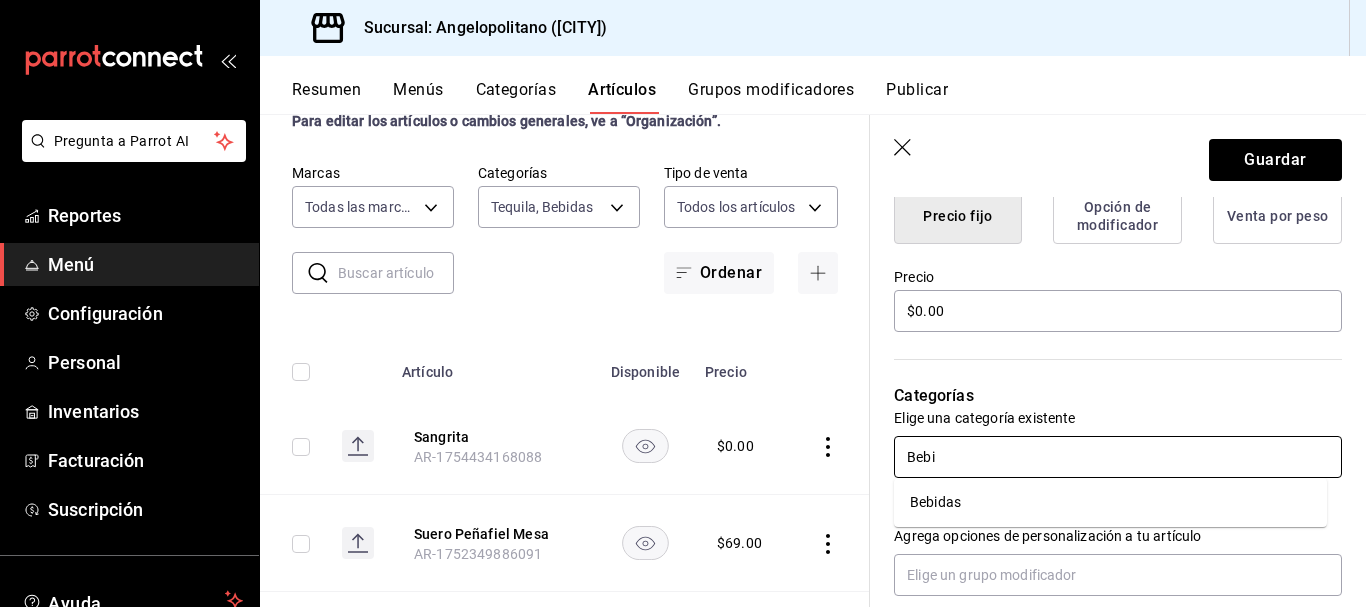click on "Bebidas" at bounding box center [1110, 502] 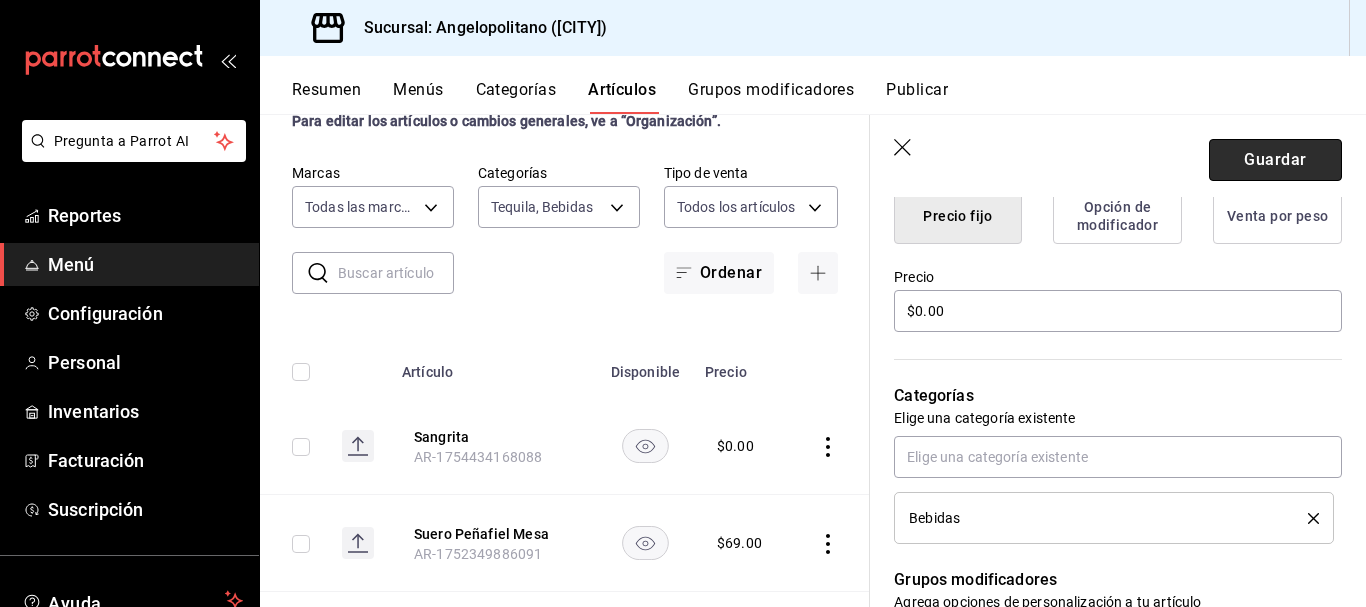click on "Guardar" at bounding box center (1275, 160) 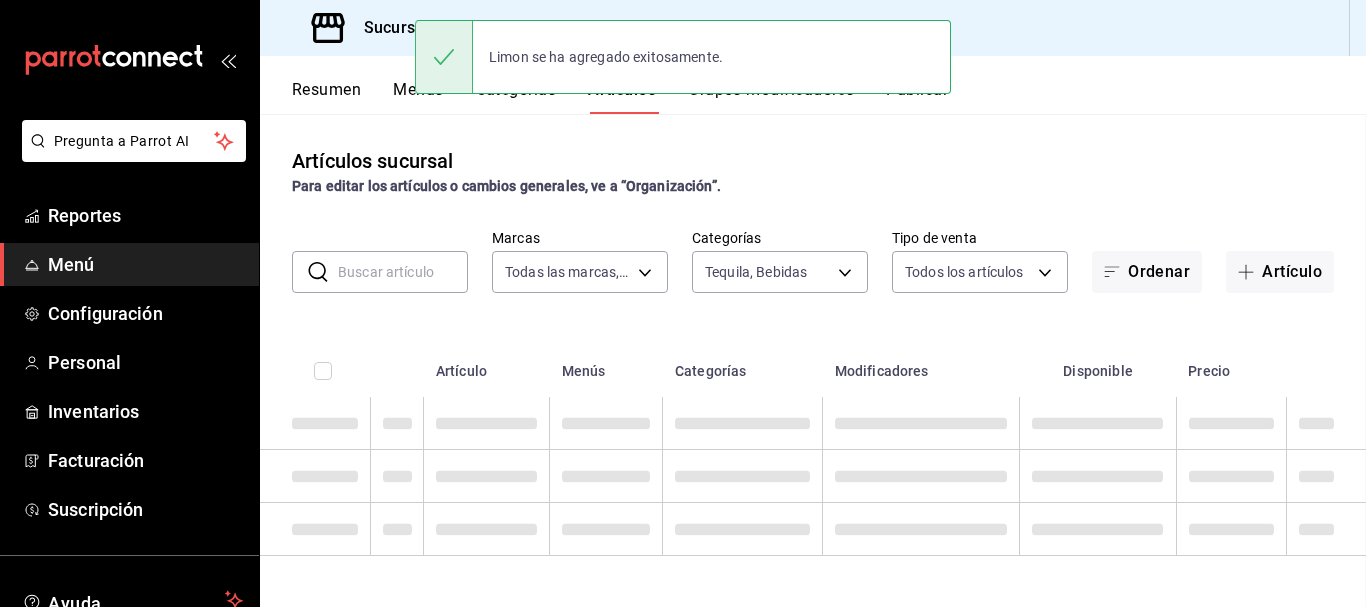 scroll, scrollTop: 0, scrollLeft: 0, axis: both 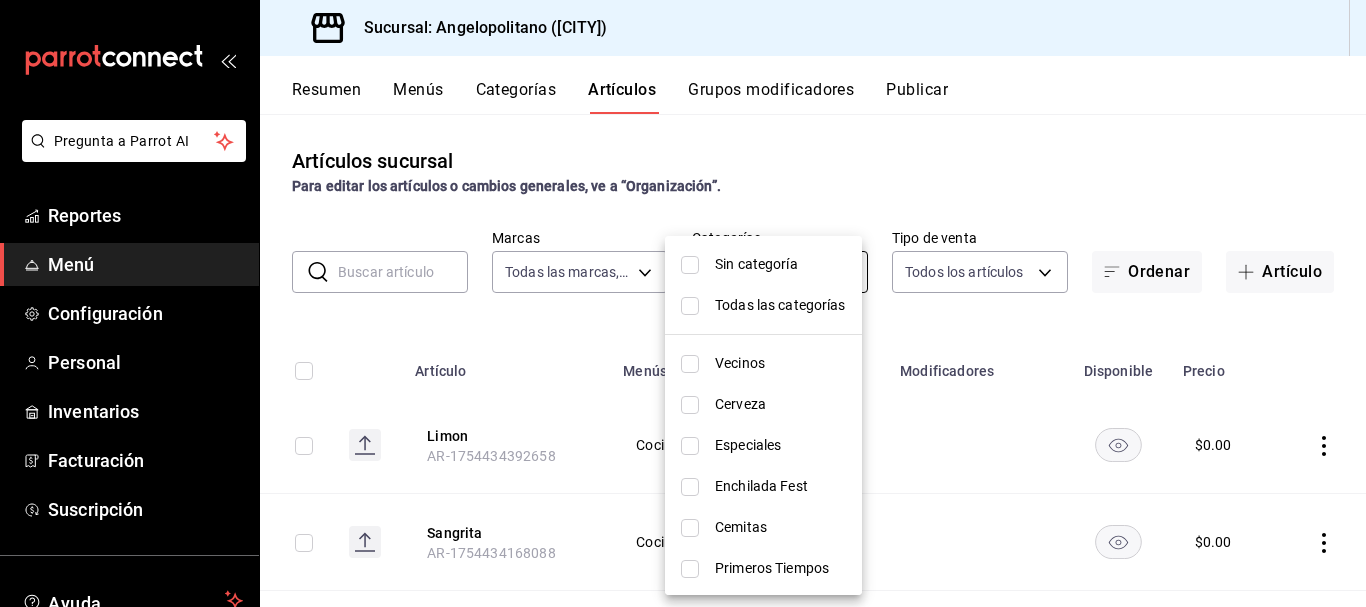 click on "Pregunta a Parrot AI Reportes   Menú   Configuración   Personal   Inventarios   Facturación   Suscripción   Ayuda Recomienda Parrot   [PERSON]   Sugerir nueva función   Sucursal: Angelopolitano ([CITY]) Resumen Menús Categorías Artículos Grupos modificadores Publicar Artículos sucursal Para editar los artículos o cambios generales, ve a “Organización”. ​ ​ Marcas Todas las marcas, Sin marca [UUID] Categorías Tequila [UUID] Tipo de venta Todos los artículos ALL Ordenar Artículo Artículo Menús Categorías Modificadores Disponible Precio Limon [ID] Cocina Poblana Bebidas $ 0.00 Sangrita [ID] Cocina Poblana Bebidas $ 0.00 Suero Peñafiel Mesa [ID] Cocina Poblana Bebidas $ 69.00 Ligue Mineral [ID] Cocina Poblana Bebidas $ 0.00 Ligue Refresco [ID] Cocina Poblana Bebidas $ 0.00 Clamato Natural [ID] Cocina Poblana $" at bounding box center (683, 303) 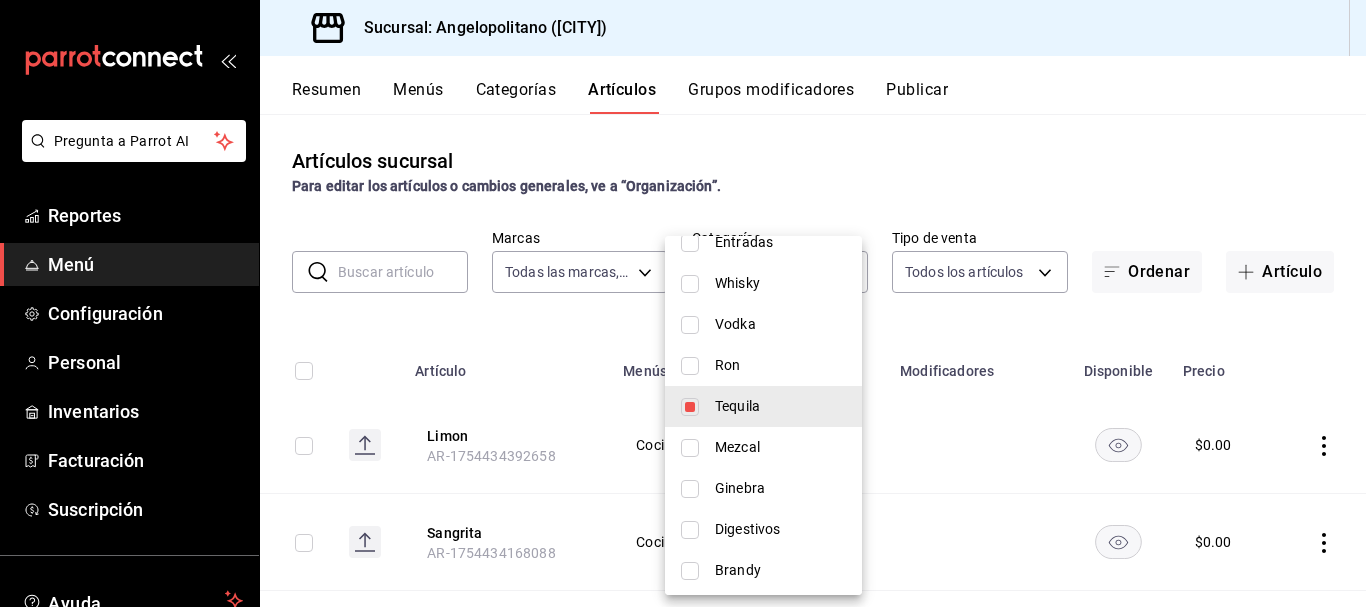 scroll, scrollTop: 387, scrollLeft: 0, axis: vertical 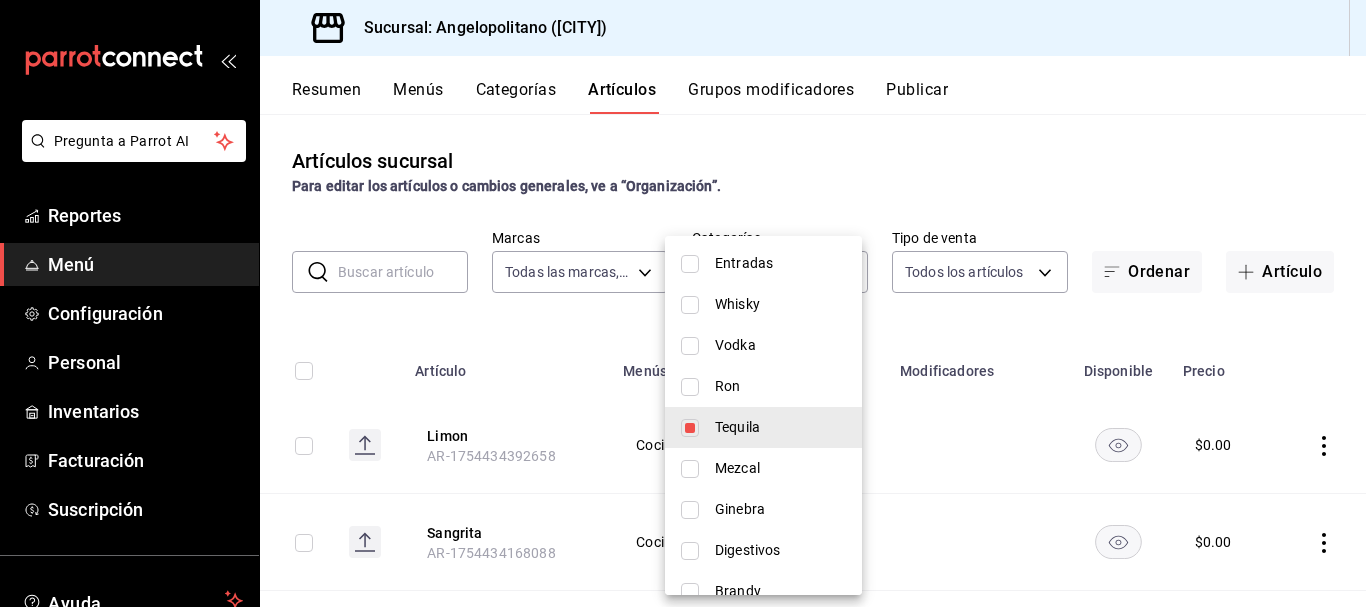 click at bounding box center (690, 428) 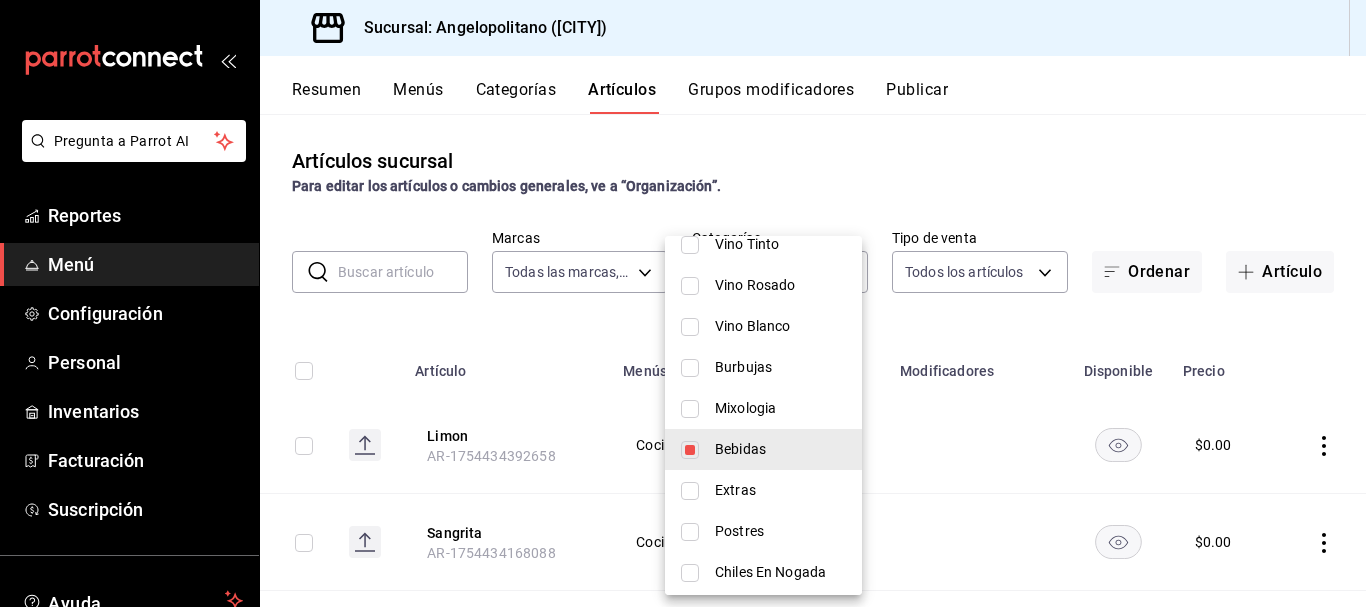scroll, scrollTop: 902, scrollLeft: 0, axis: vertical 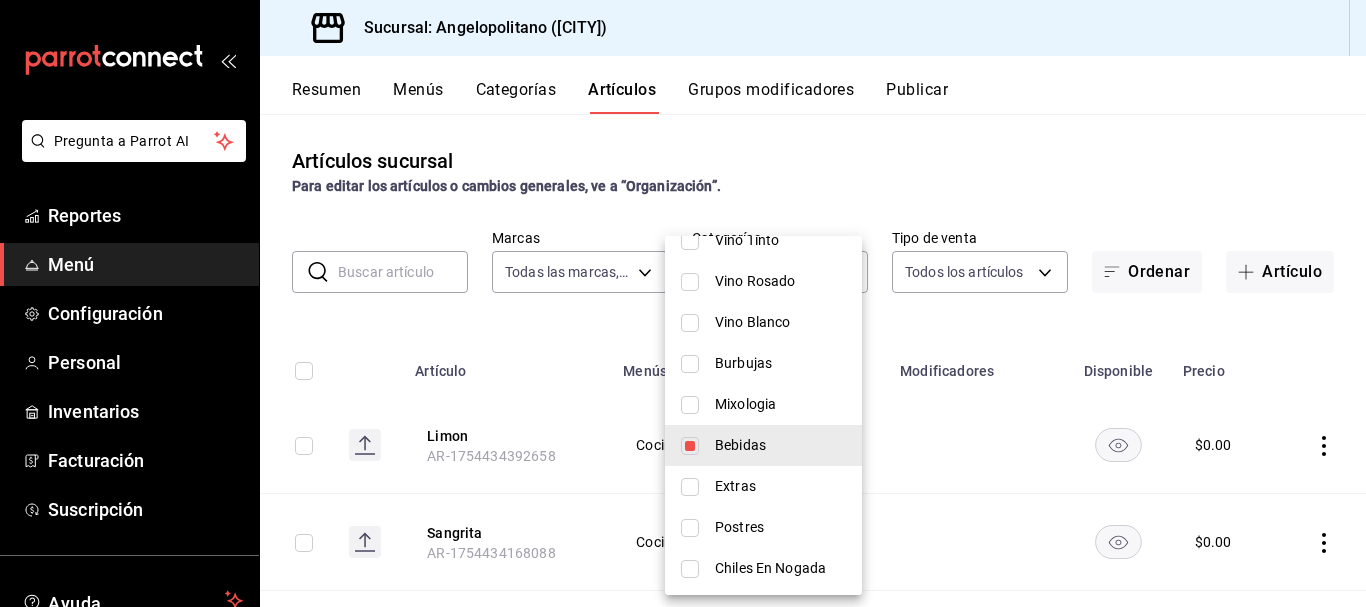 click at bounding box center (683, 303) 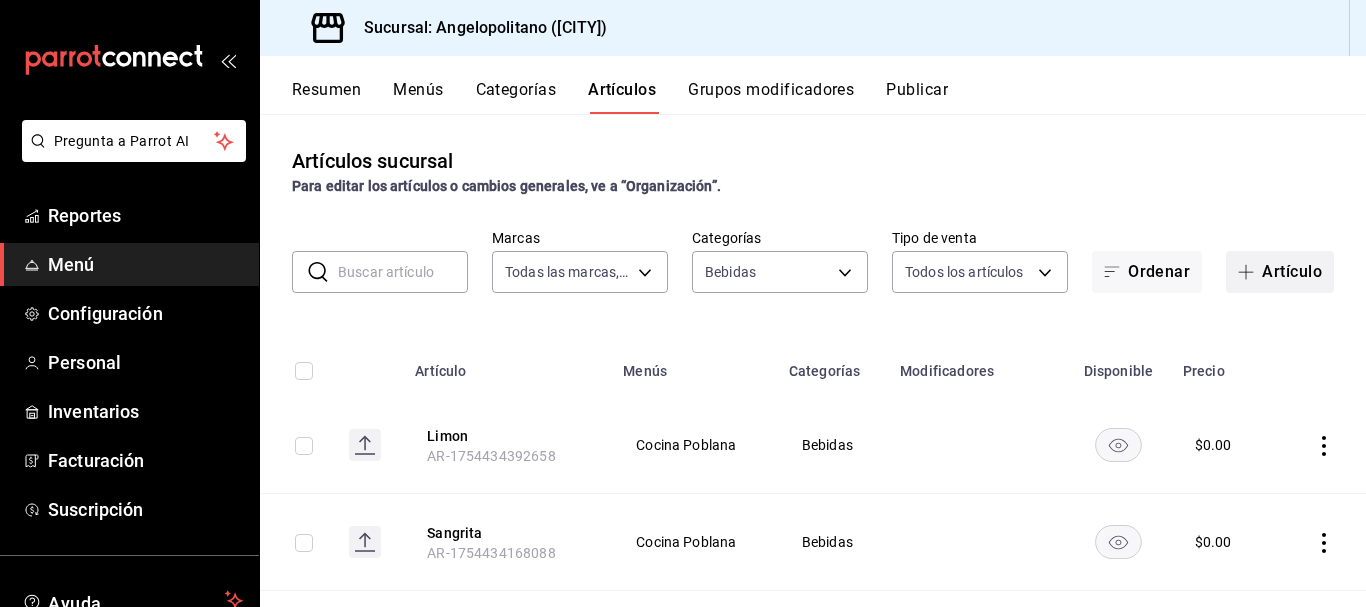 click on "Artículo" at bounding box center (1280, 272) 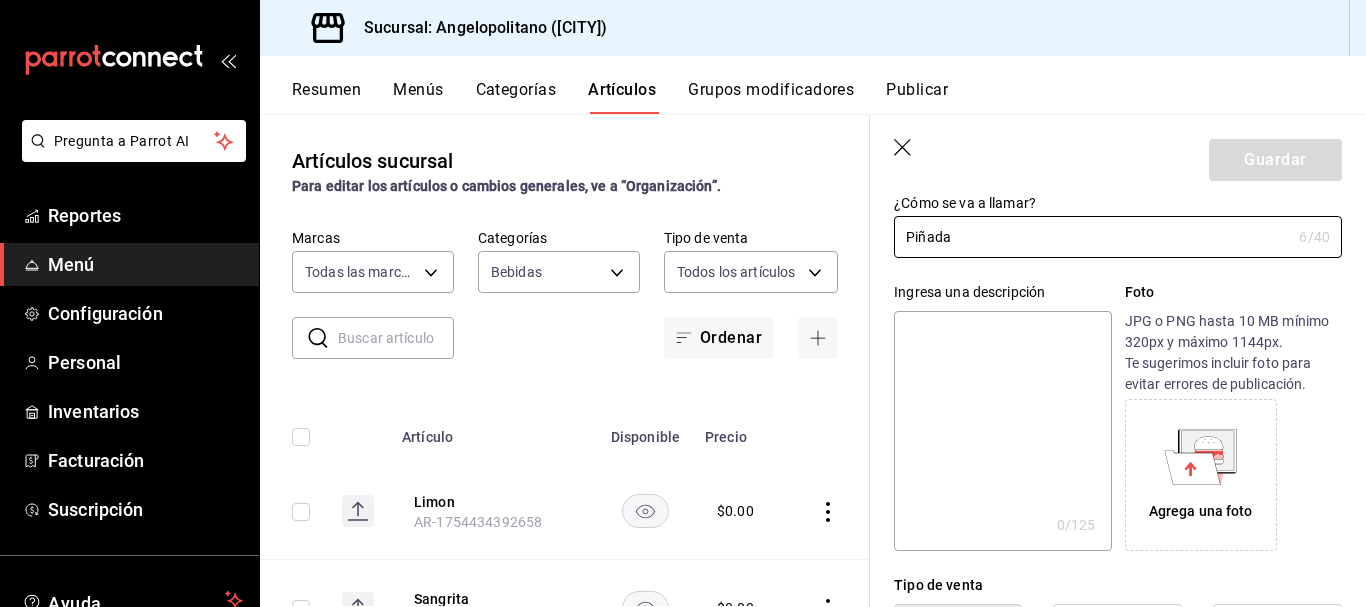 scroll, scrollTop: 120, scrollLeft: 0, axis: vertical 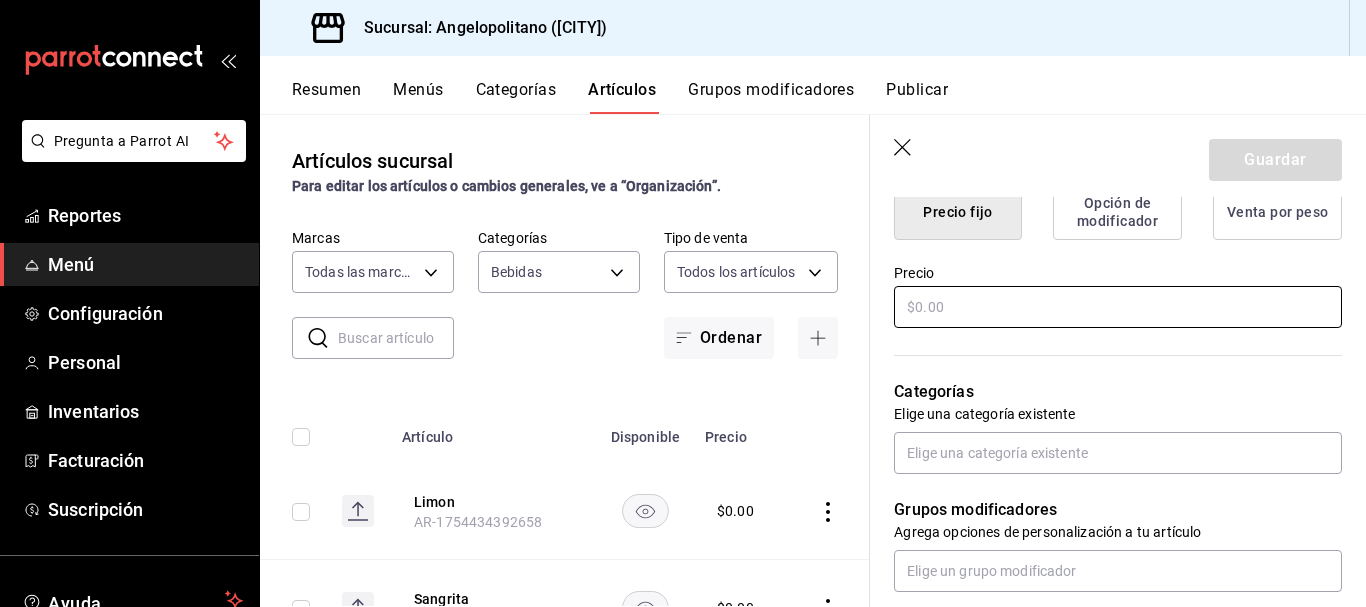 type on "Piñada" 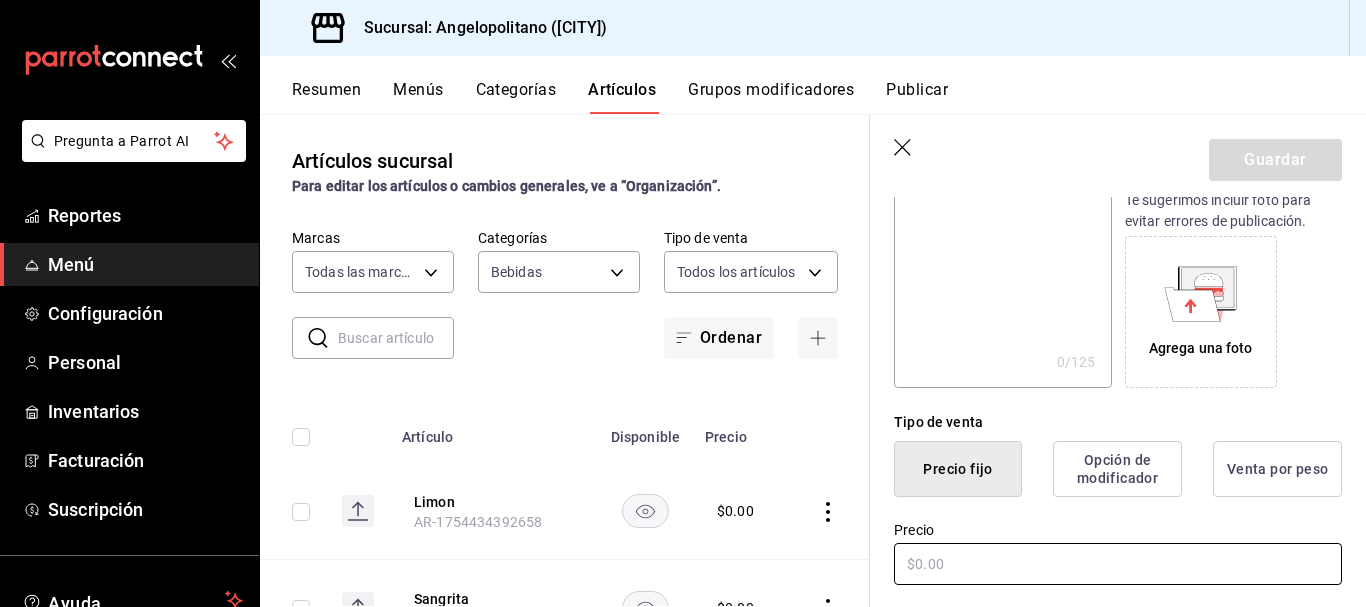 scroll, scrollTop: 293, scrollLeft: 0, axis: vertical 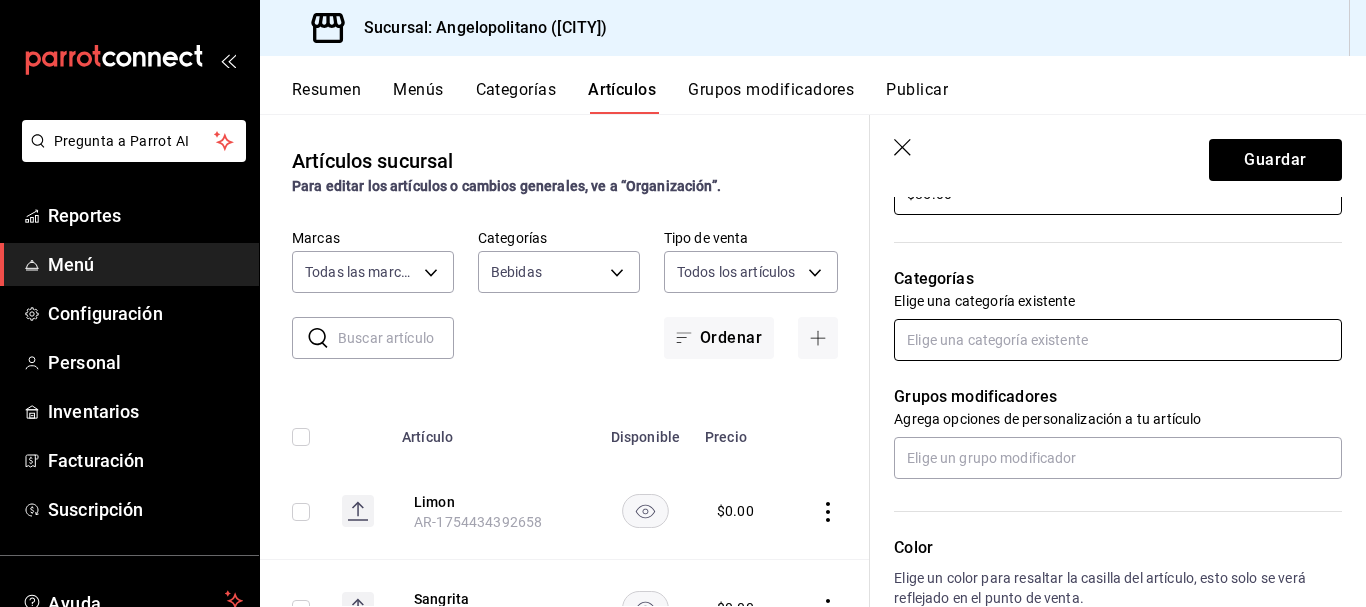type on "$85.00" 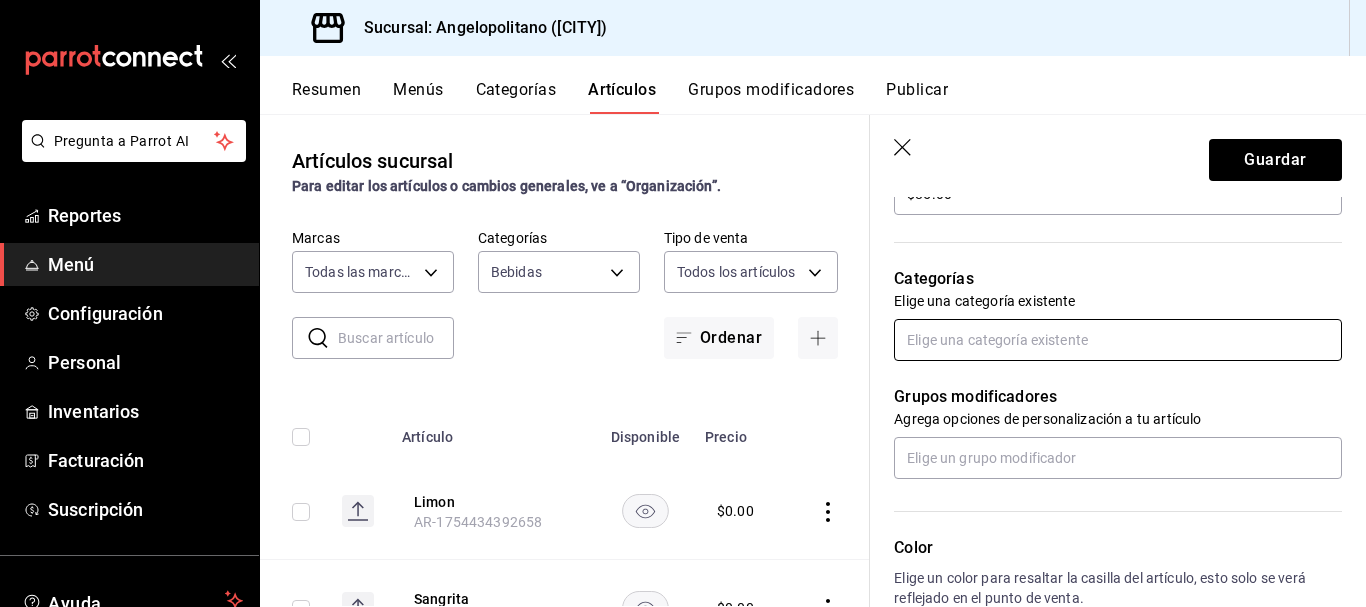 click at bounding box center [1118, 340] 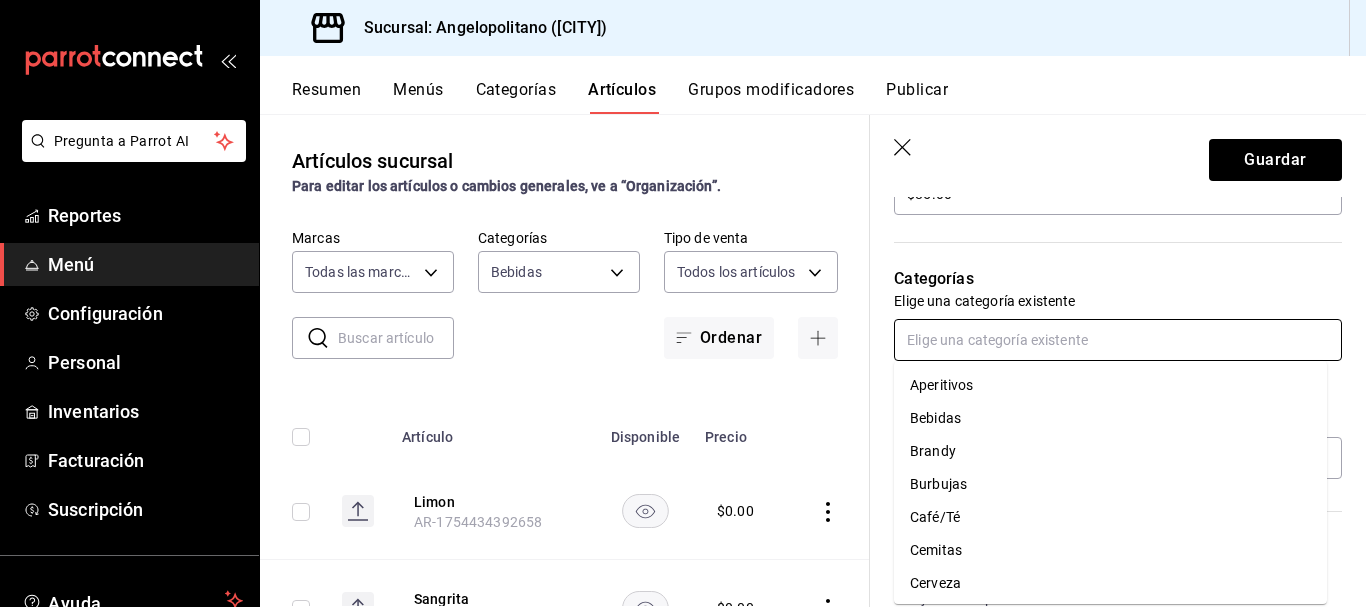 click on "Bebidas" at bounding box center (1110, 418) 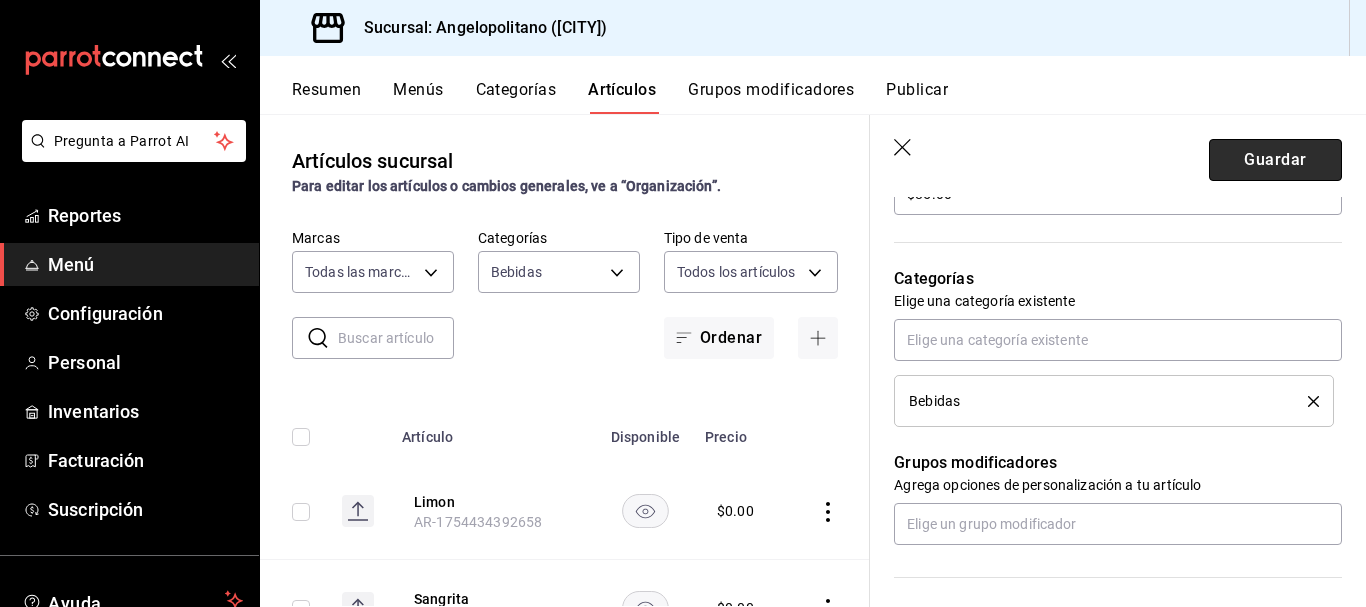 click on "Guardar" at bounding box center [1275, 160] 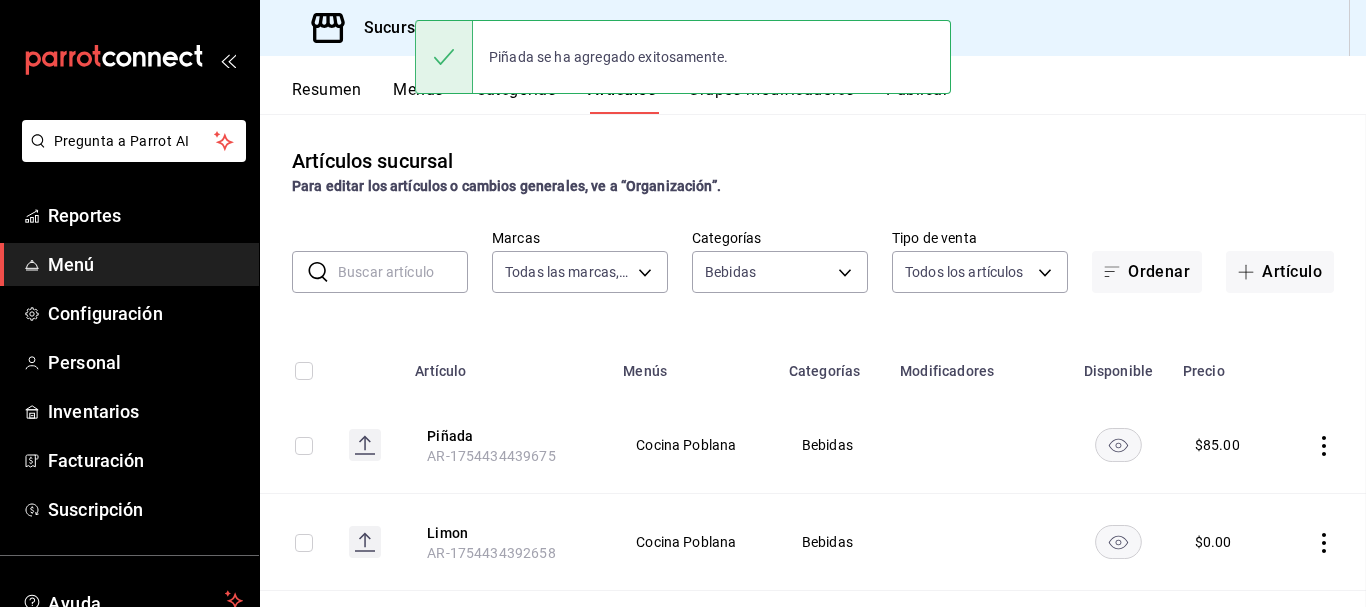 scroll, scrollTop: 0, scrollLeft: 0, axis: both 